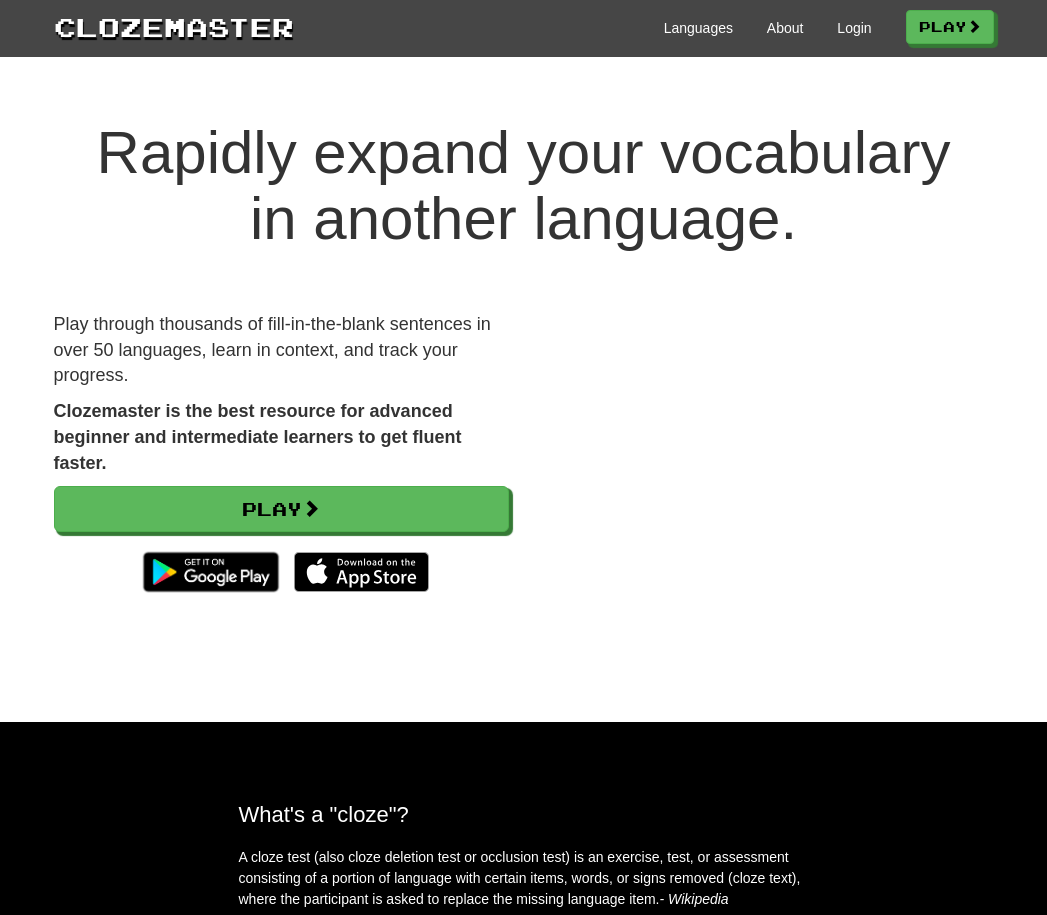 scroll, scrollTop: 0, scrollLeft: 0, axis: both 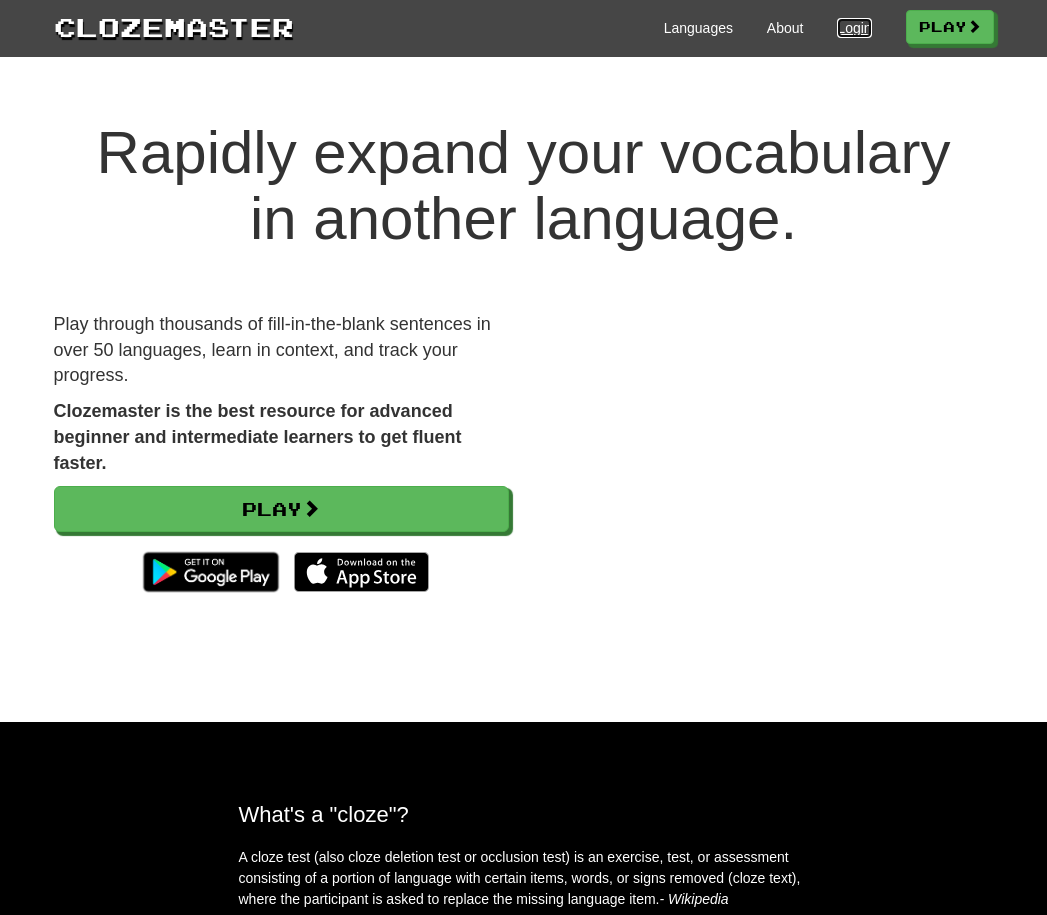 click on "Login" at bounding box center (854, 28) 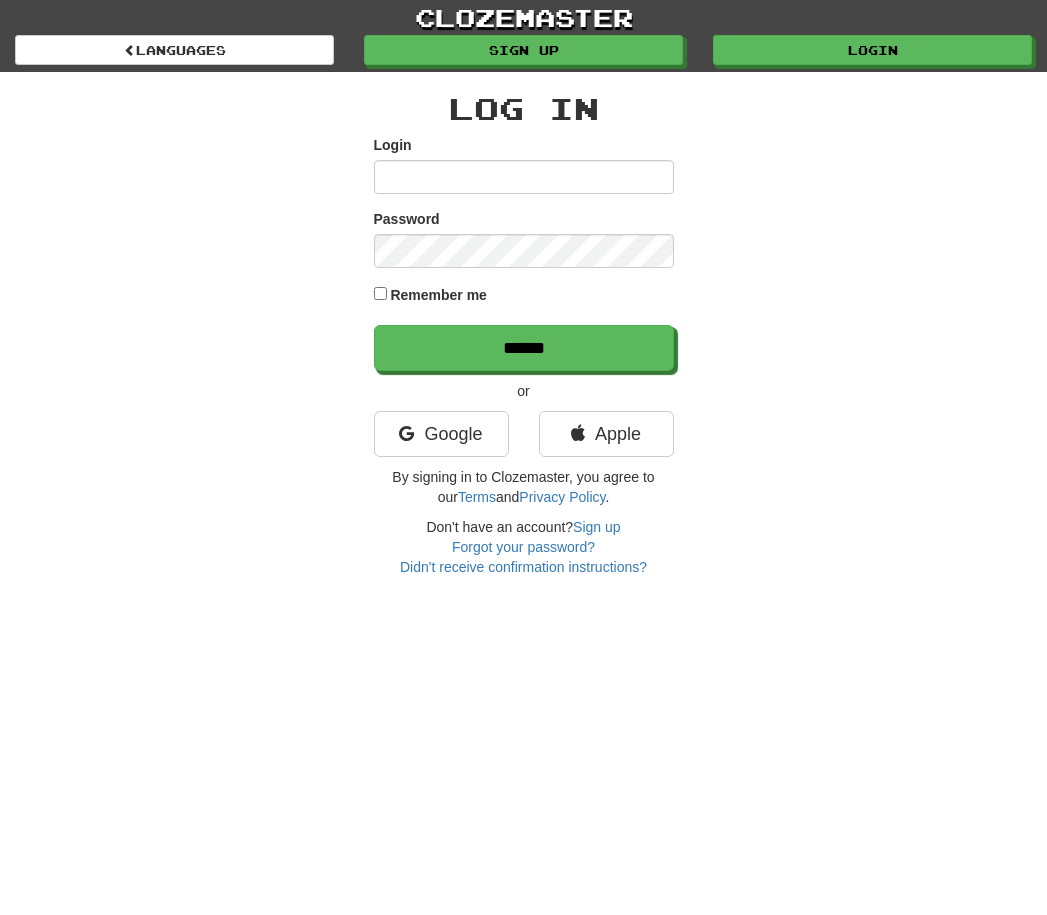 scroll, scrollTop: 0, scrollLeft: 0, axis: both 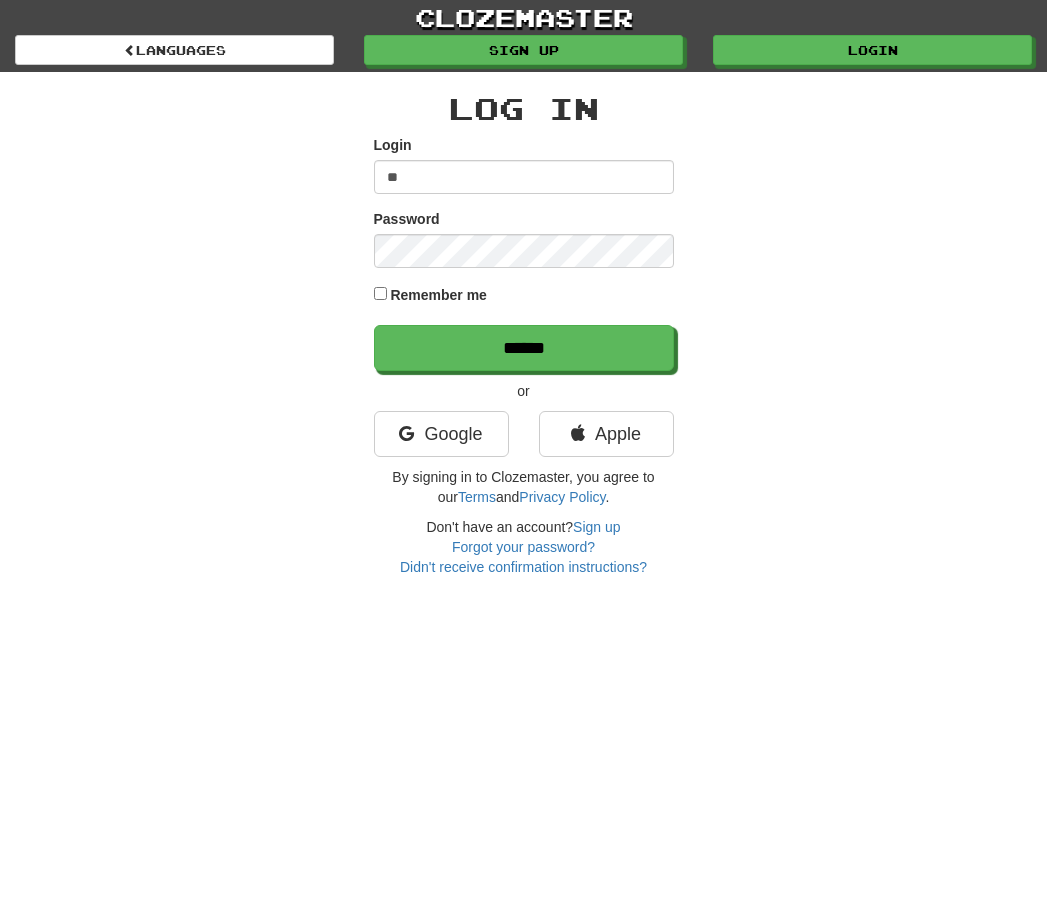 type on "*" 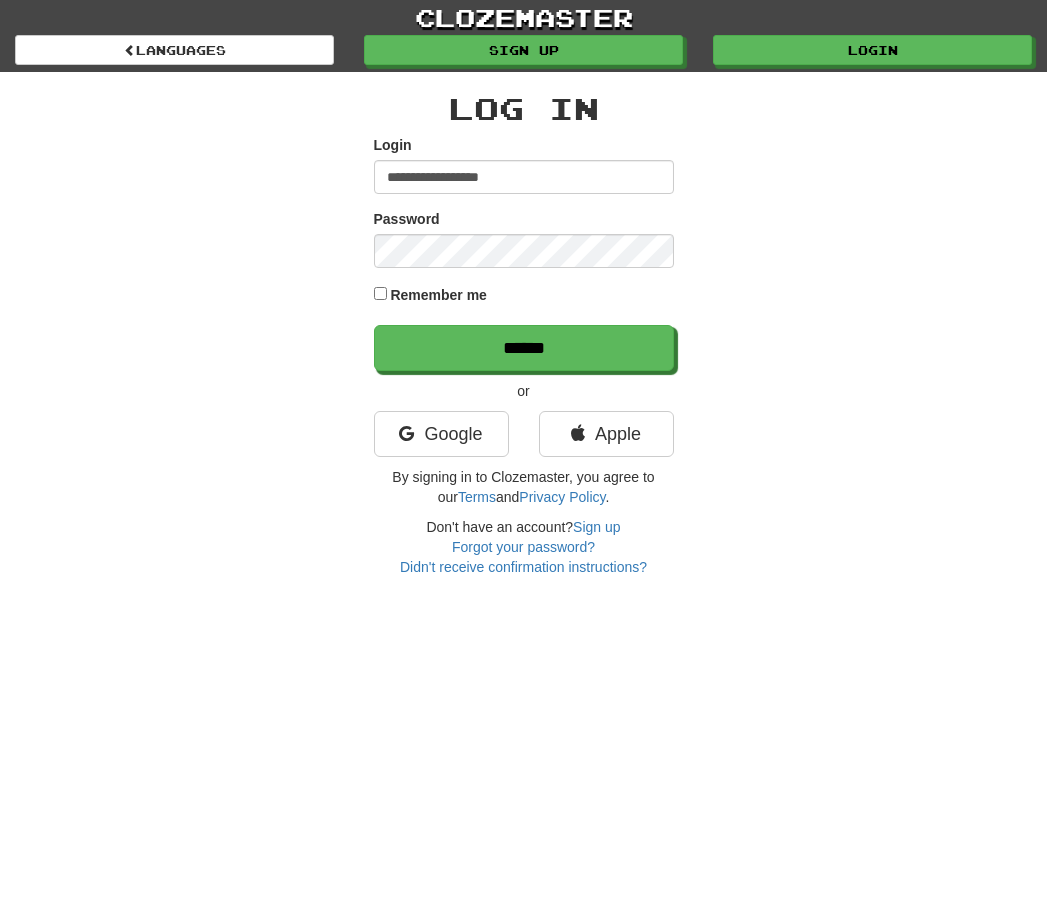 type on "**********" 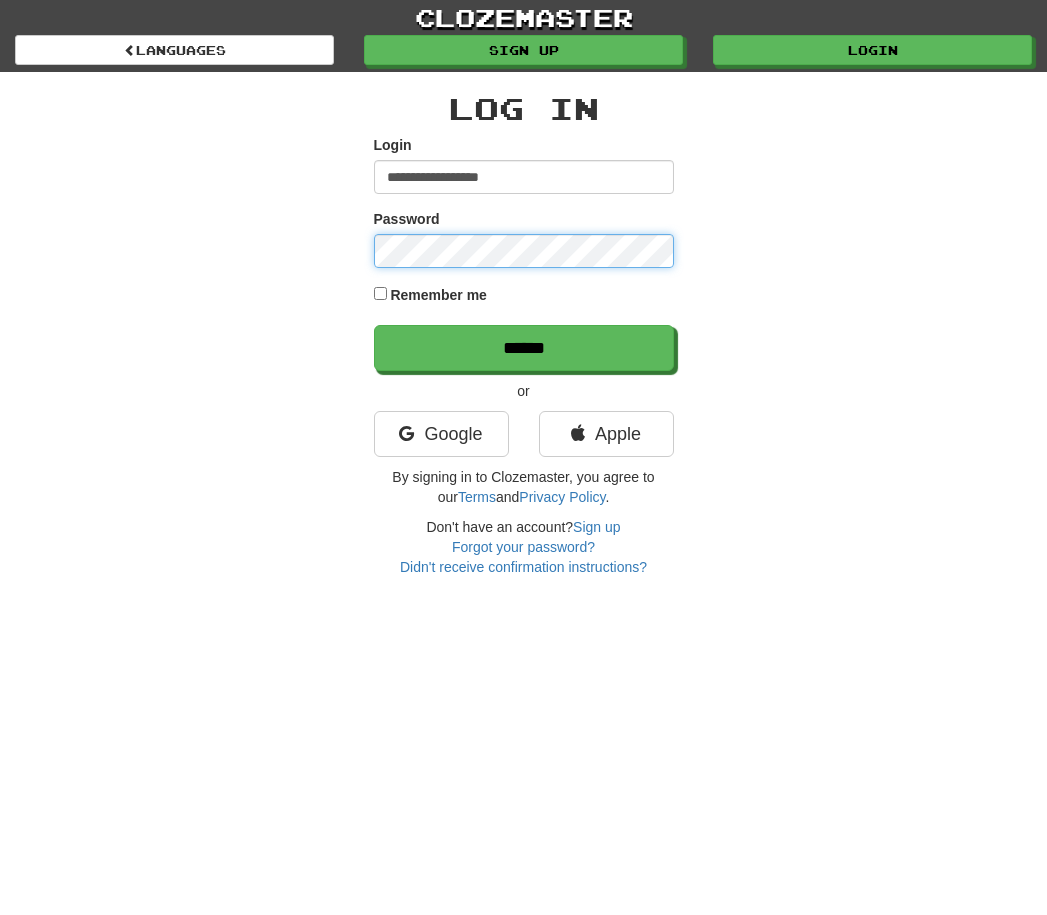 click on "******" at bounding box center [524, 348] 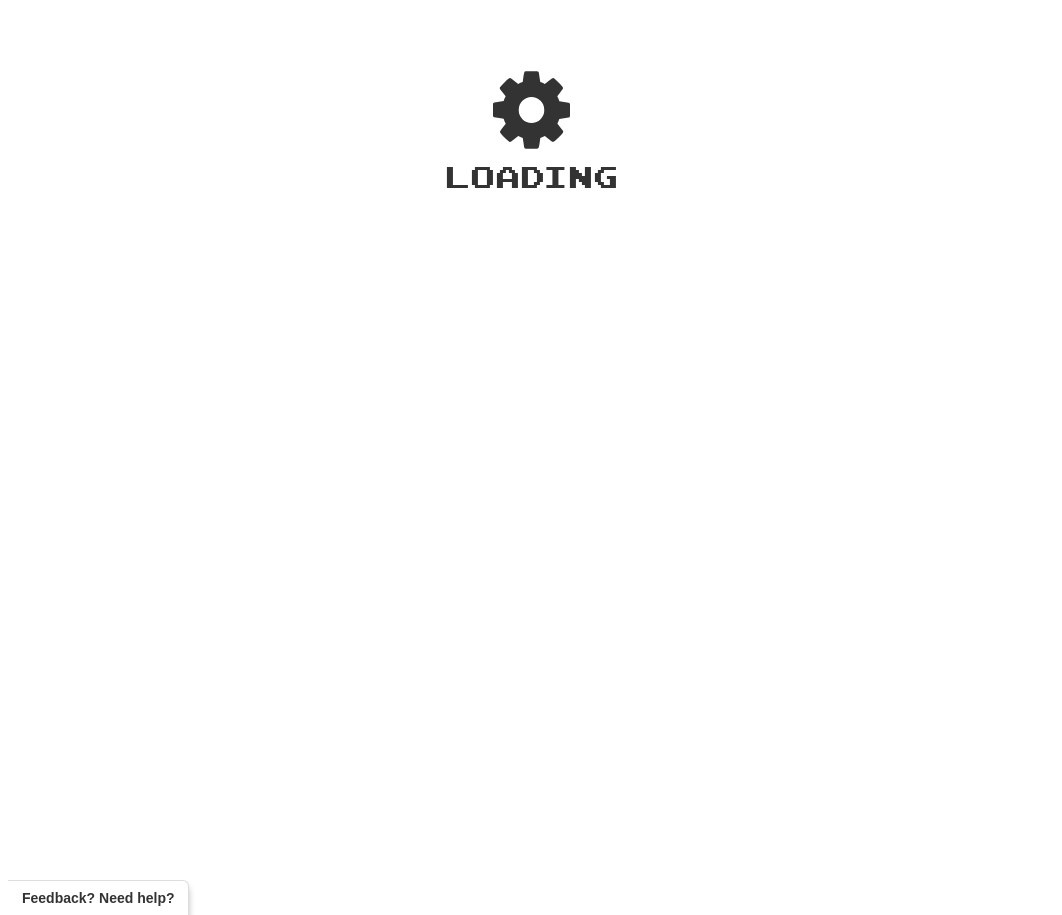 scroll, scrollTop: 0, scrollLeft: 0, axis: both 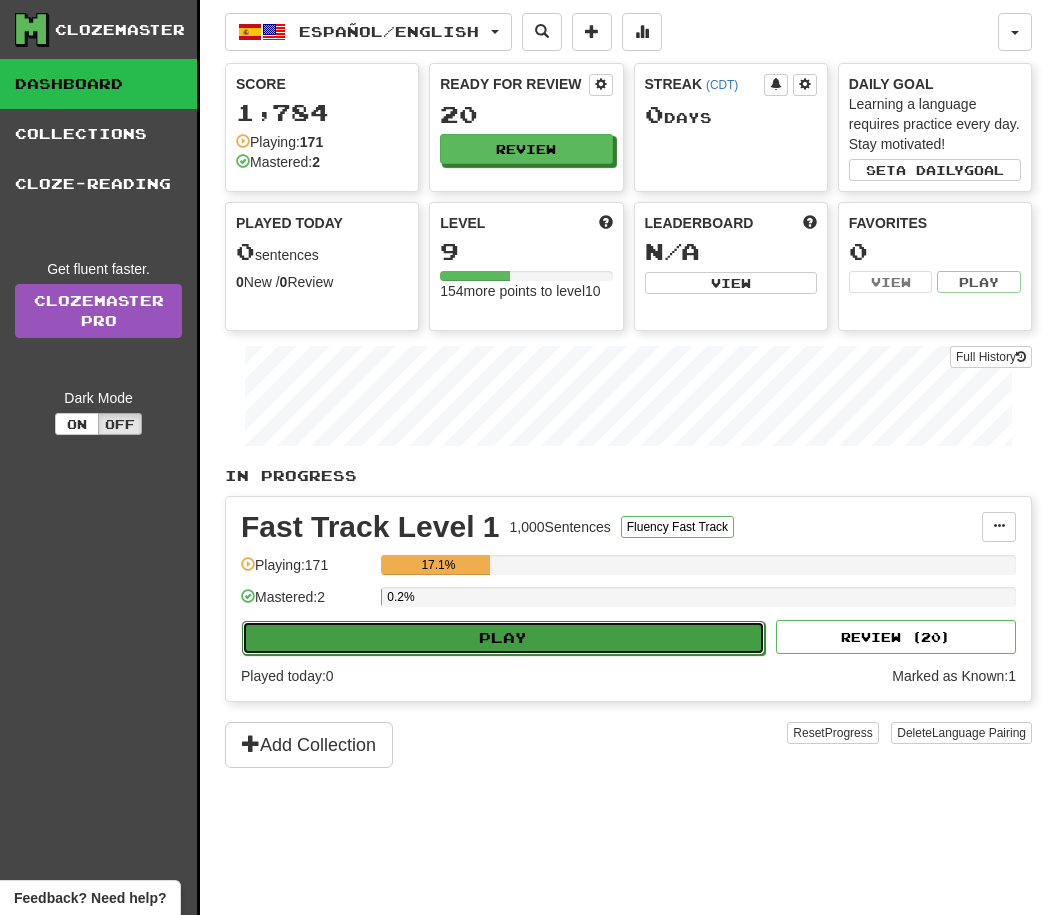 click on "Play" at bounding box center [503, 638] 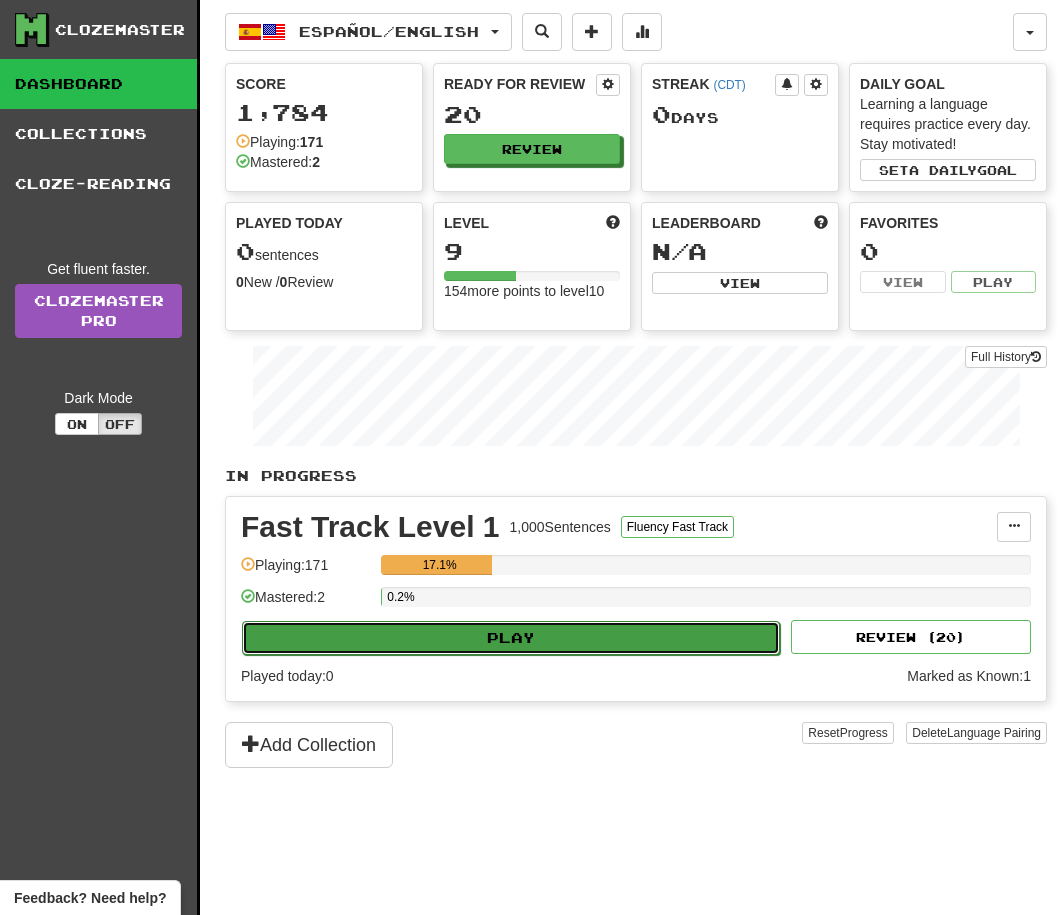 select on "**" 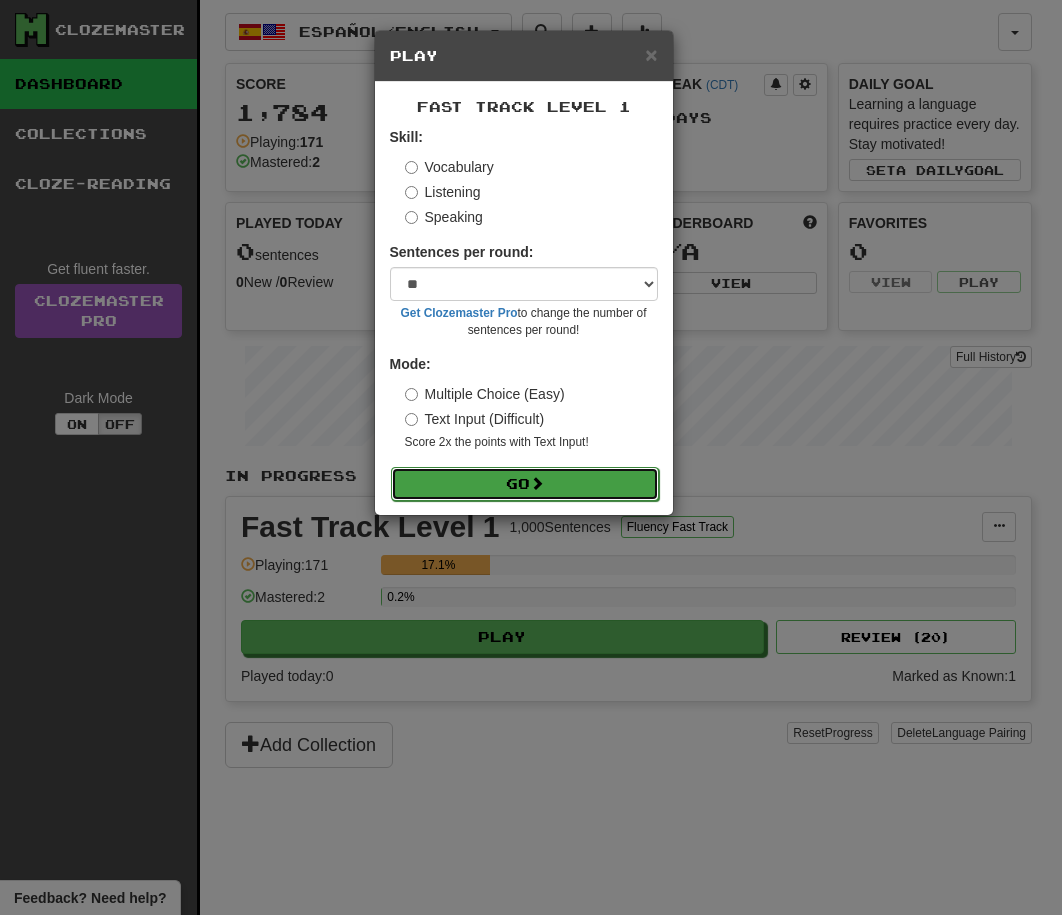 click on "Go" at bounding box center [525, 484] 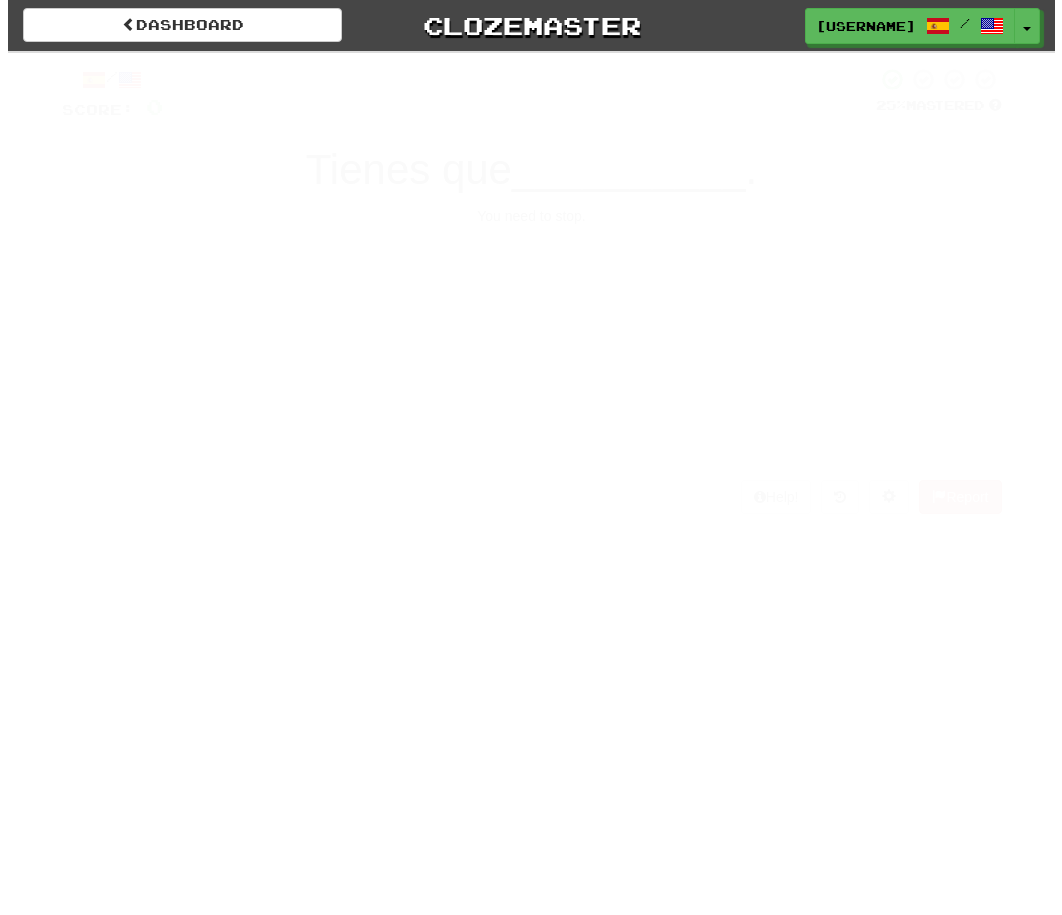scroll, scrollTop: 0, scrollLeft: 0, axis: both 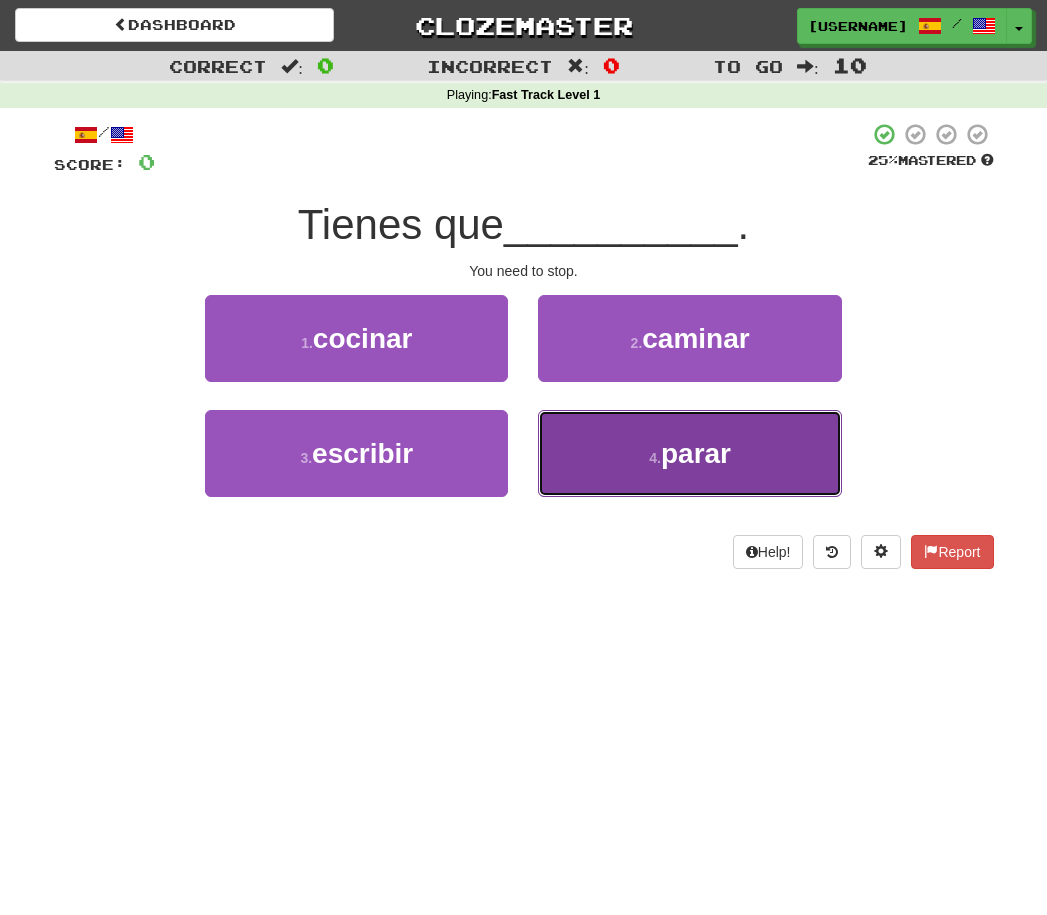 click on "4 .  parar" at bounding box center [689, 453] 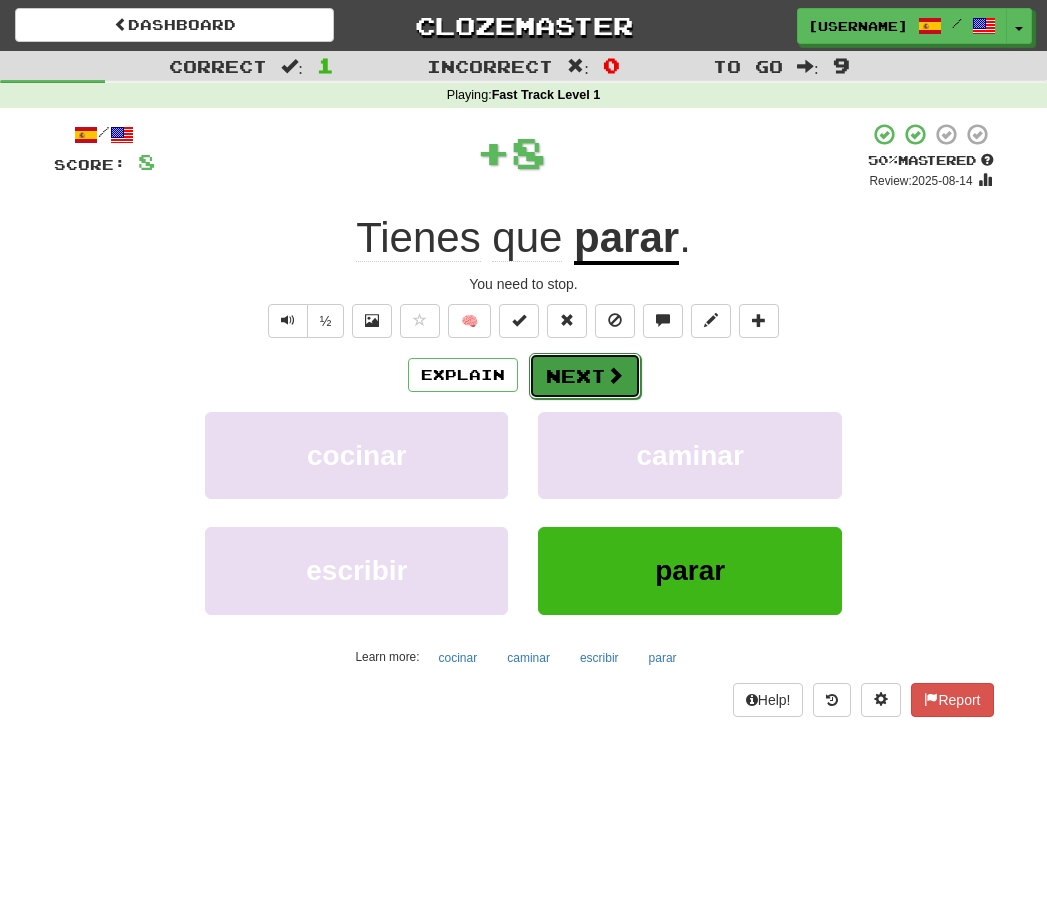 click on "Next" at bounding box center [585, 376] 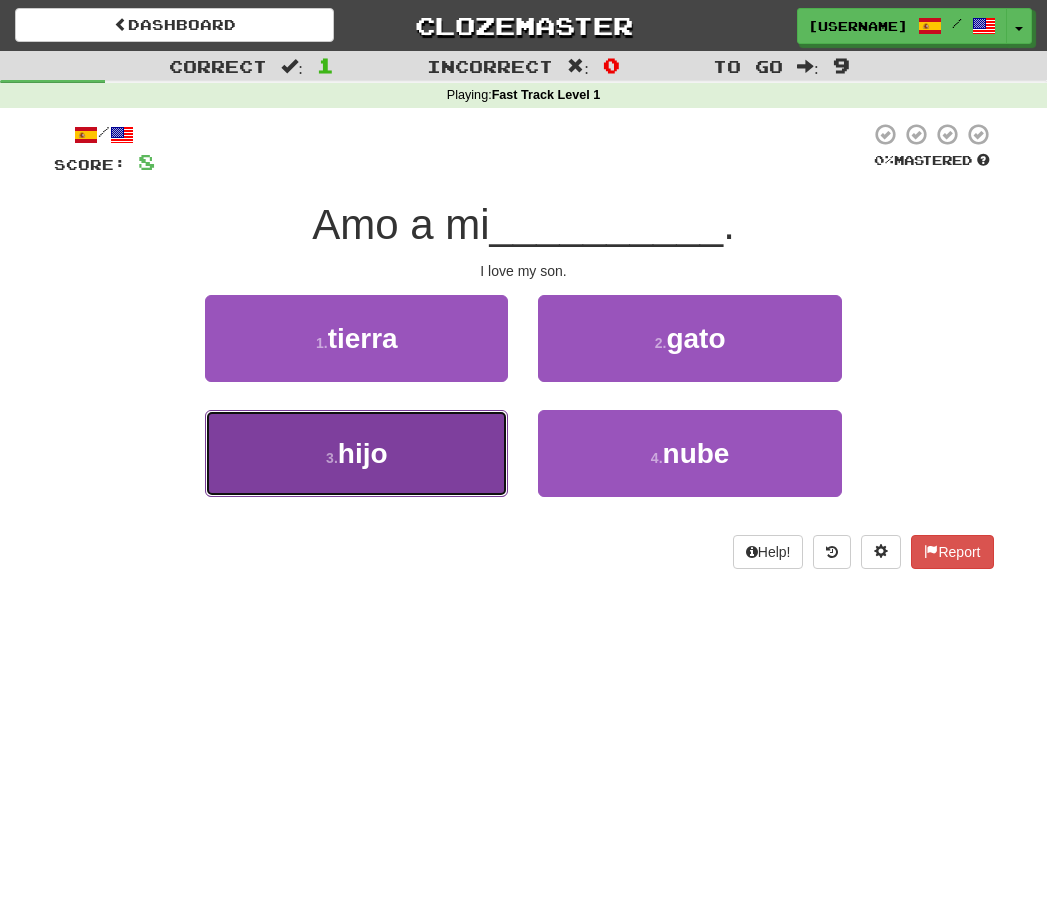 click on "3 .  hijo" at bounding box center (356, 453) 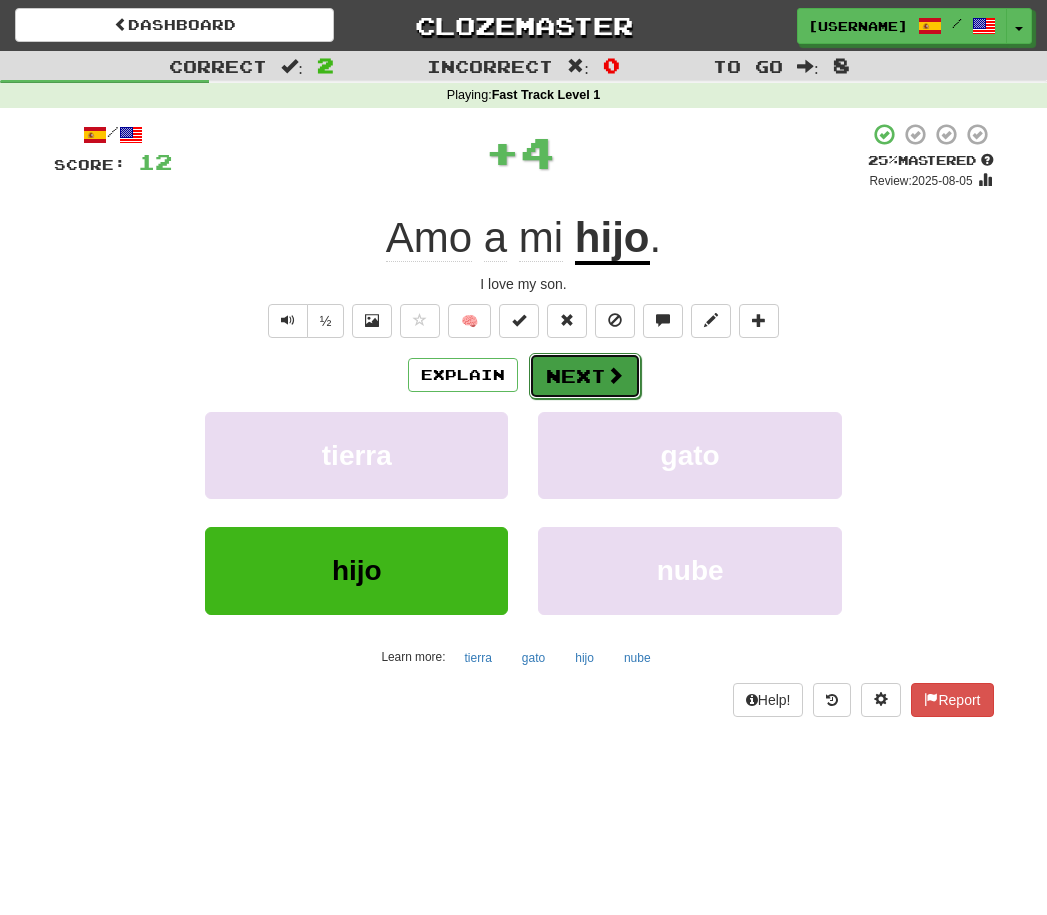 click on "Next" at bounding box center [585, 376] 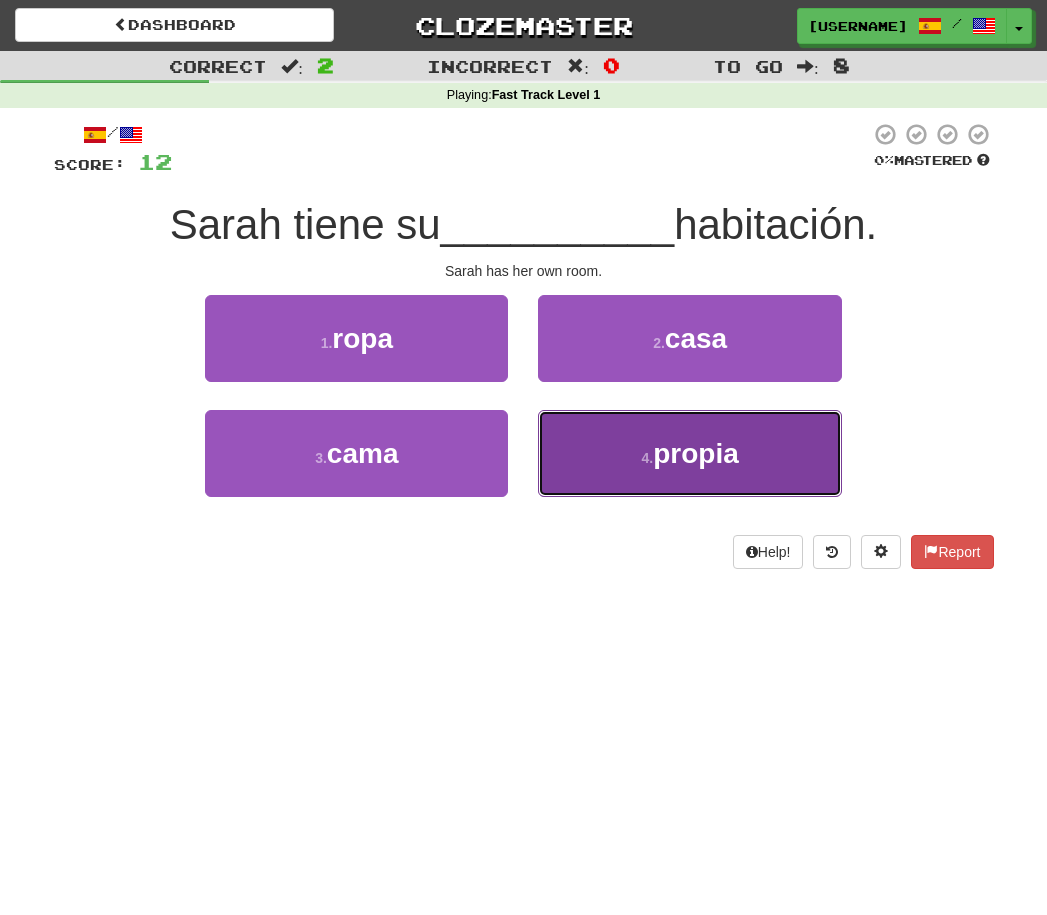 click on "propia" at bounding box center [696, 453] 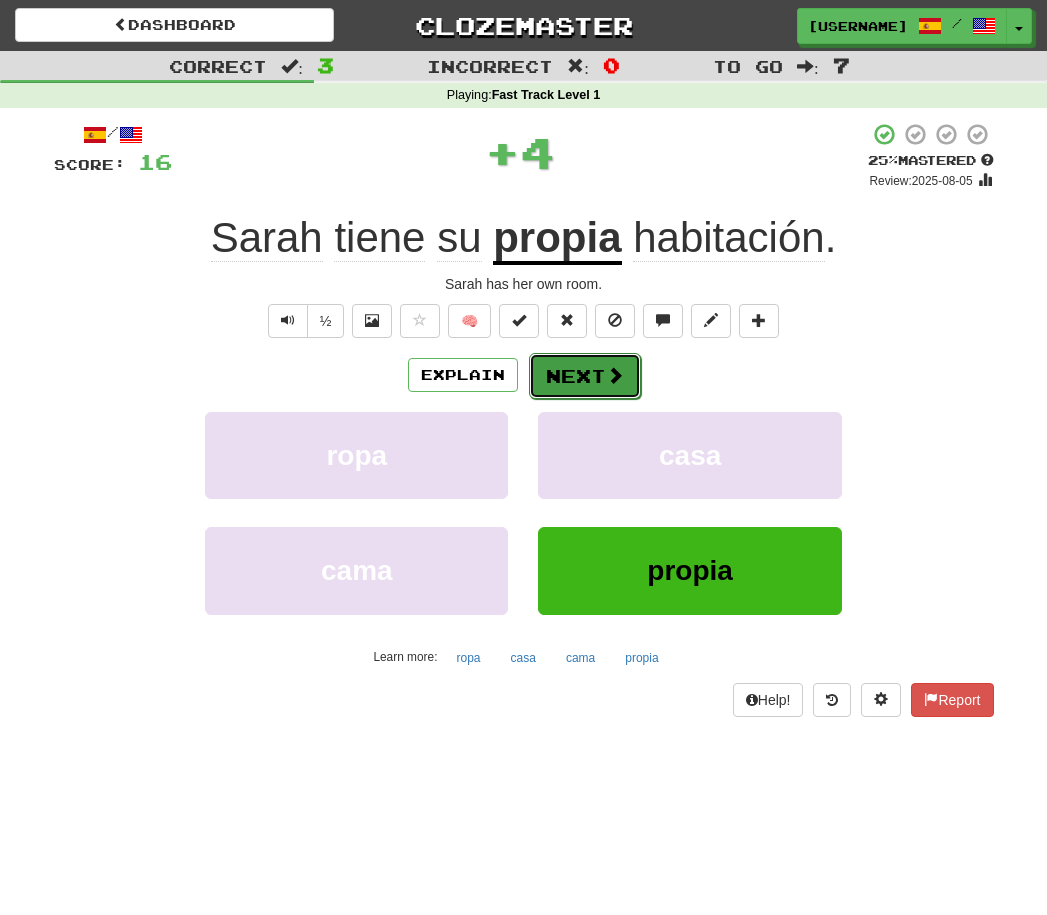 click on "Next" at bounding box center [585, 376] 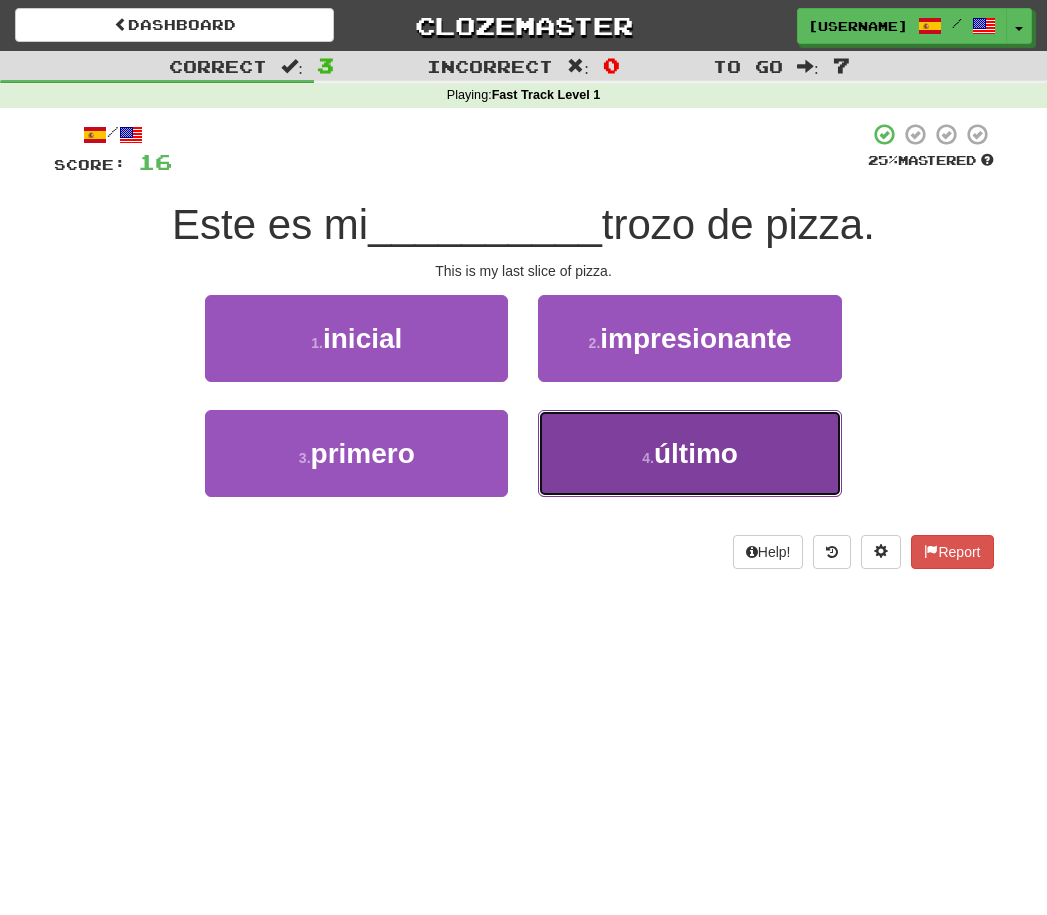 click on "último" at bounding box center [696, 453] 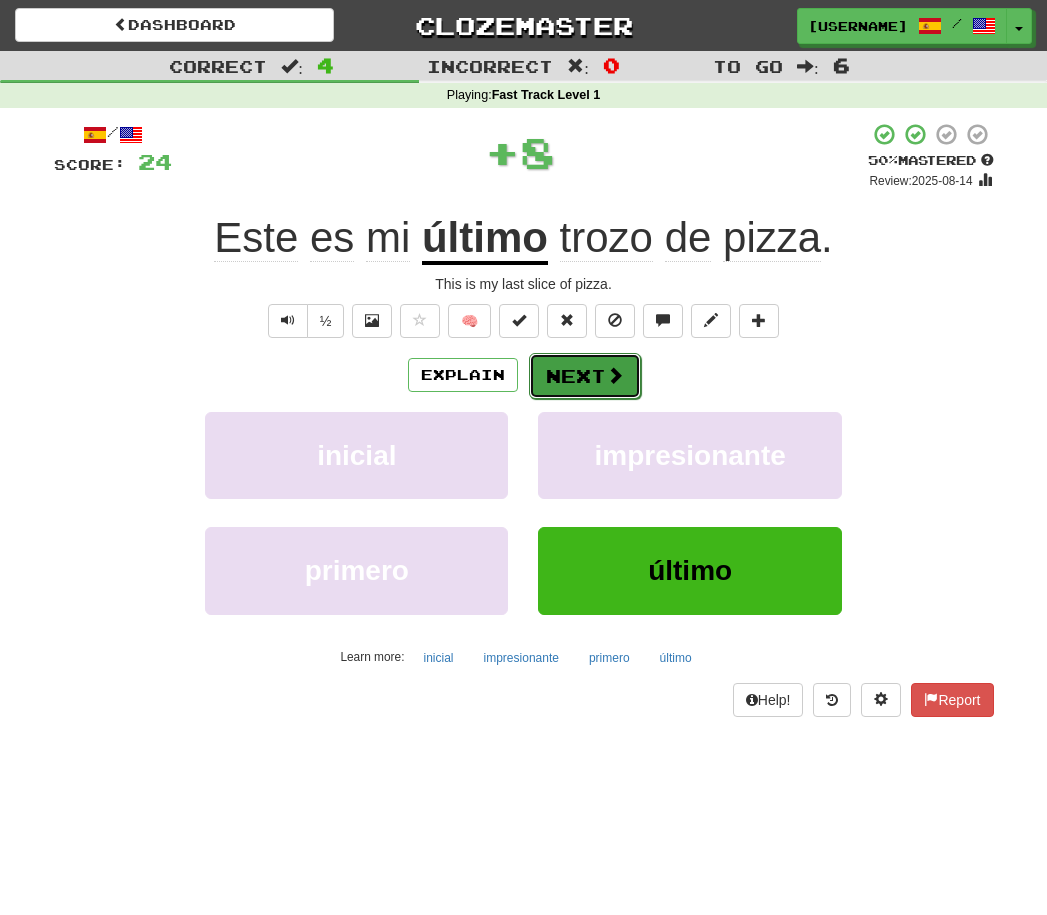 click on "Next" at bounding box center (585, 376) 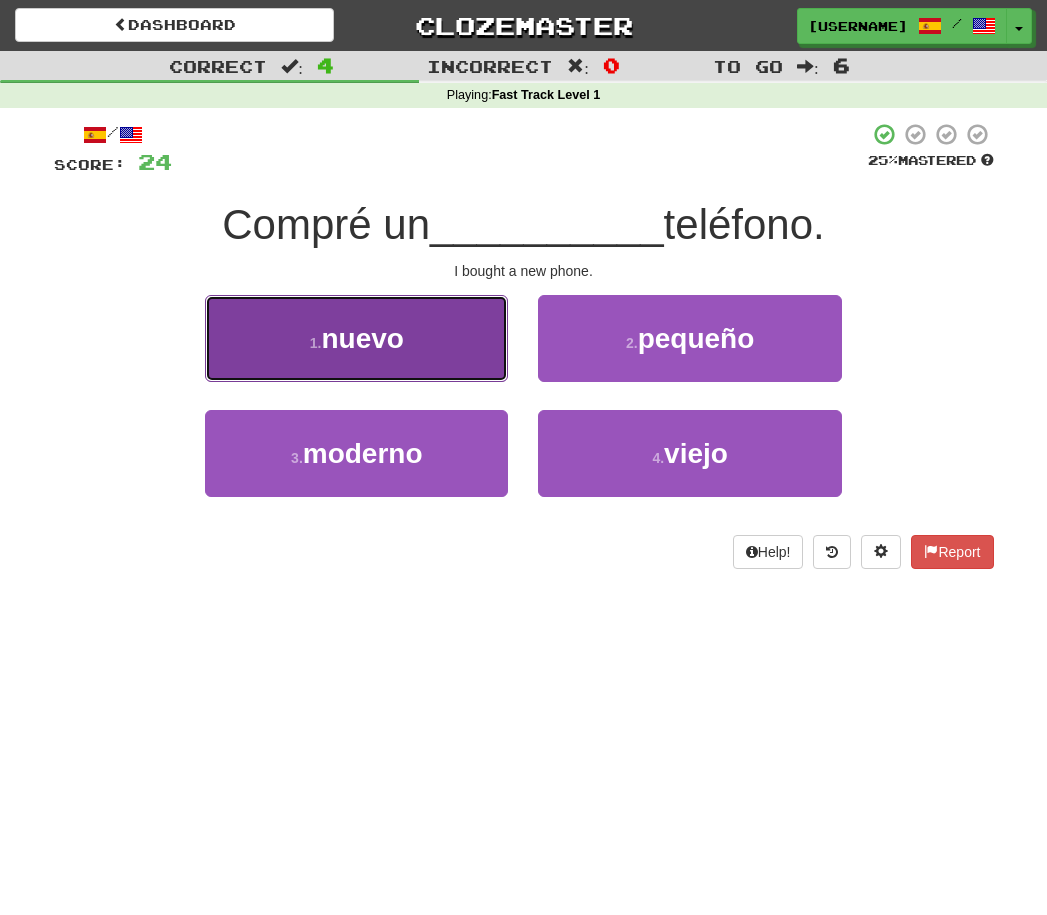 click on "1 .  nuevo" at bounding box center (356, 338) 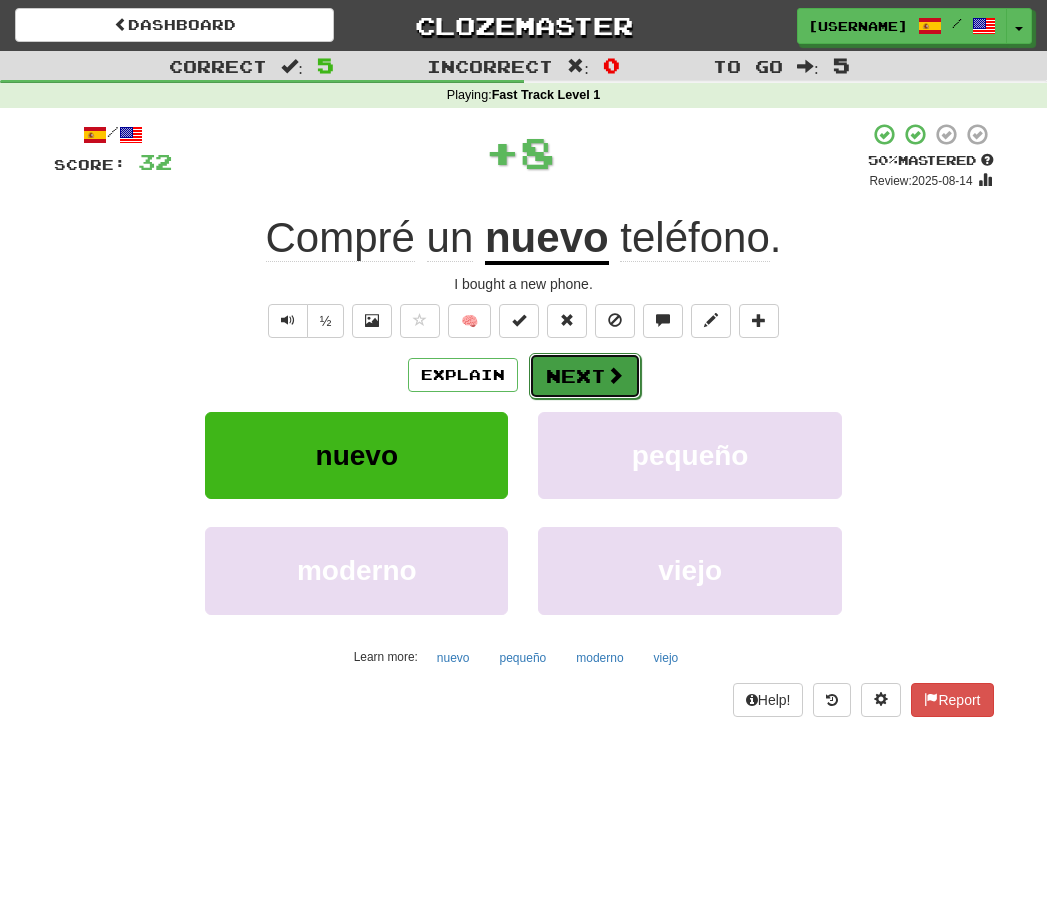 click on "Next" at bounding box center (585, 376) 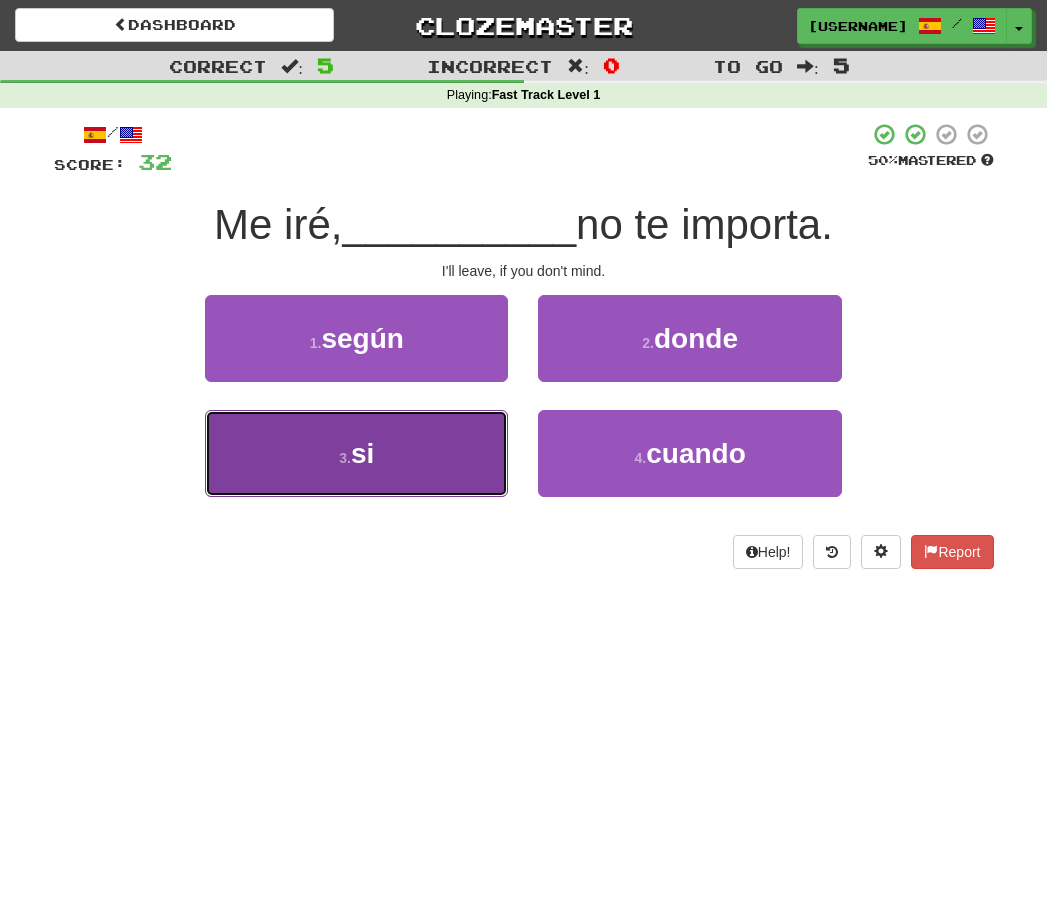 click on "3 .  si" at bounding box center [356, 453] 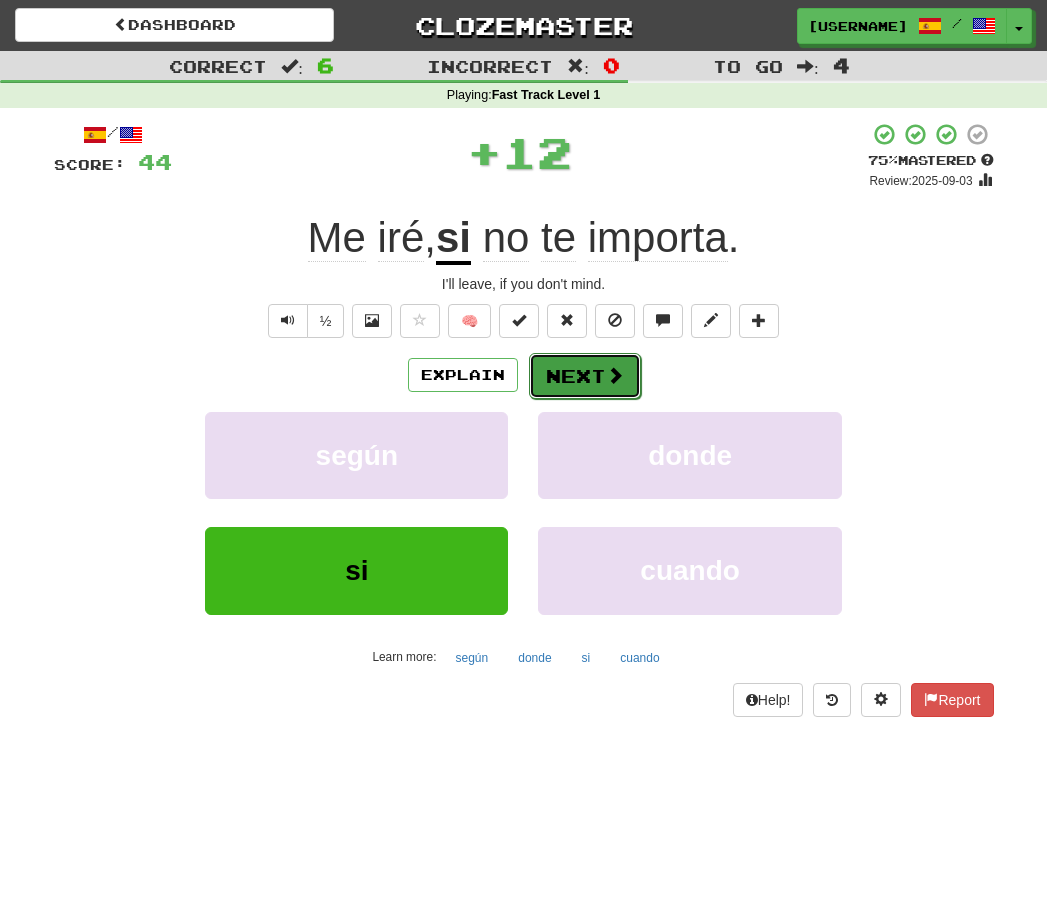 click on "Next" at bounding box center [585, 376] 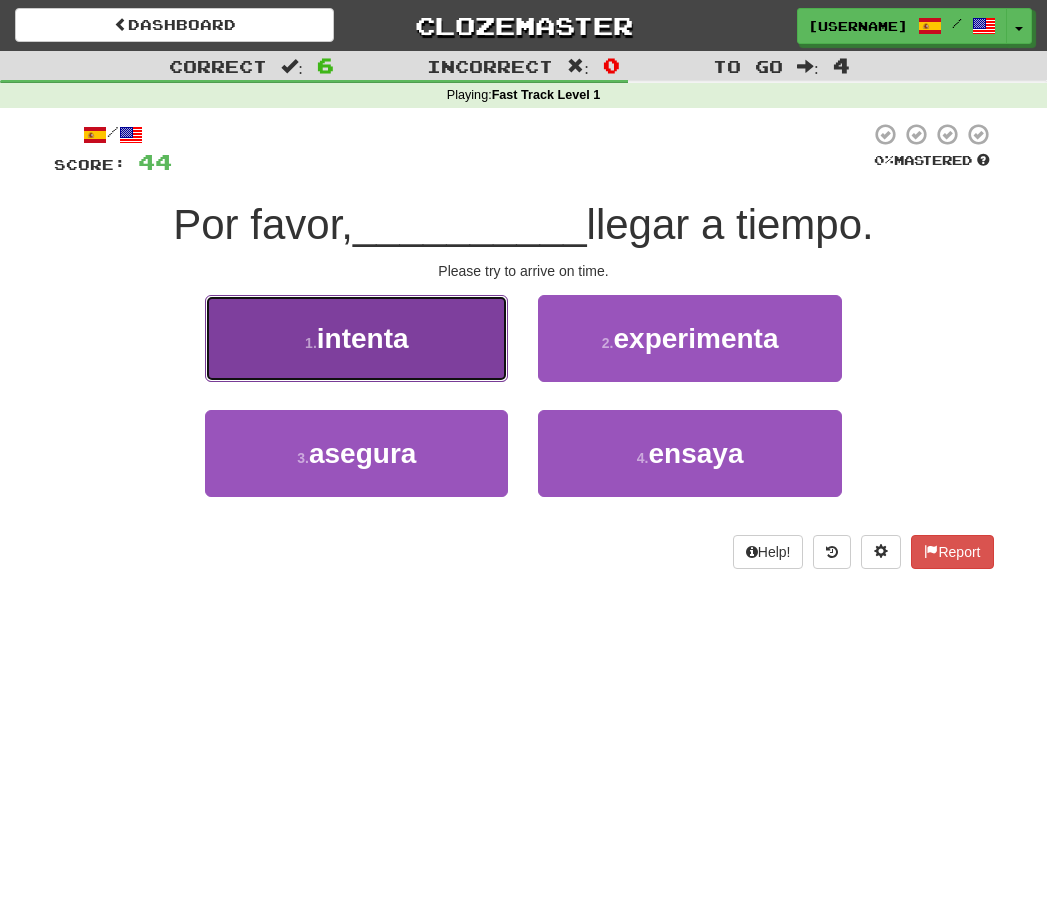 click on "1 .  intenta" at bounding box center (356, 338) 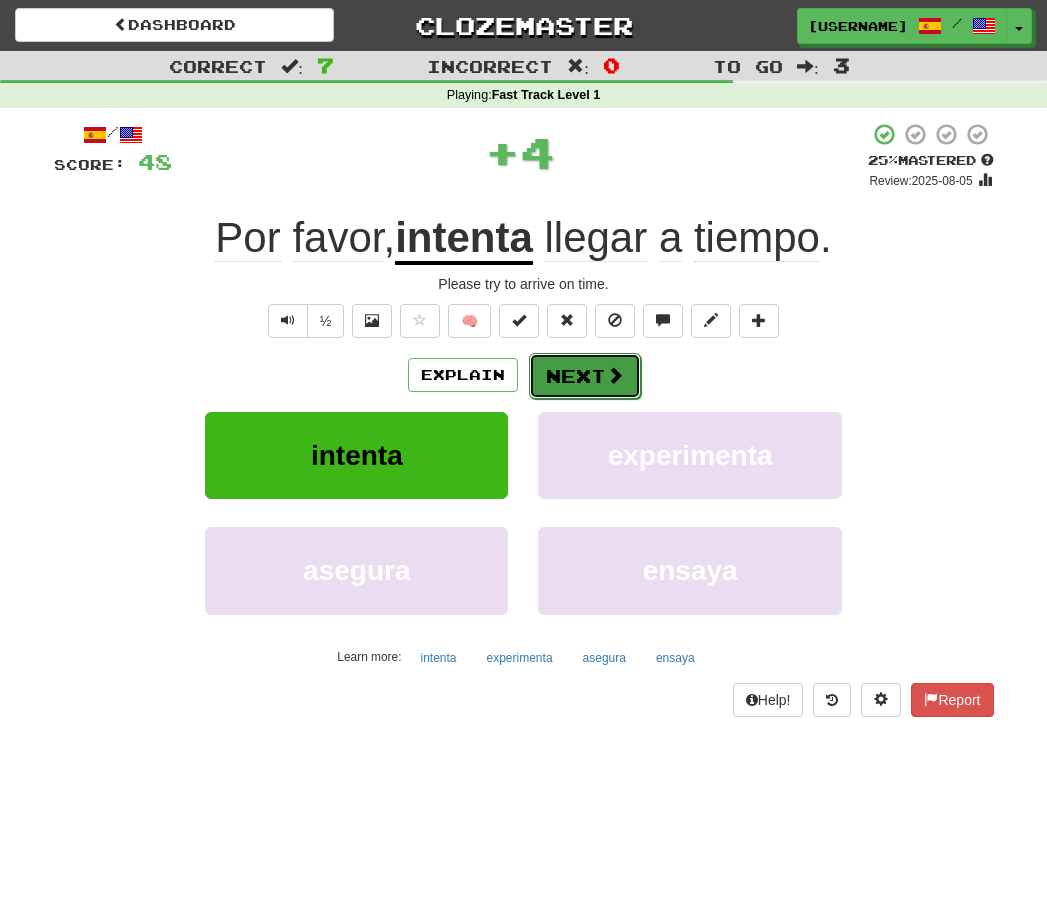 click on "Next" at bounding box center (585, 376) 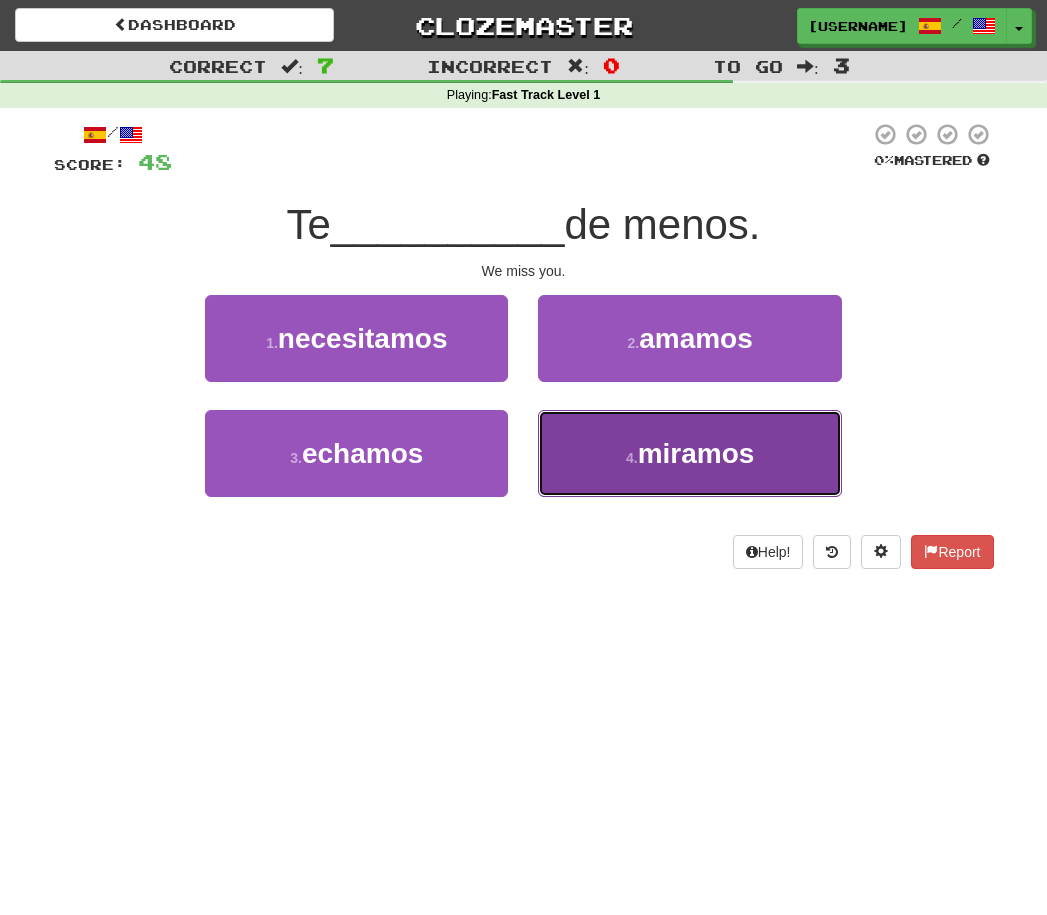 click on "miramos" at bounding box center (696, 453) 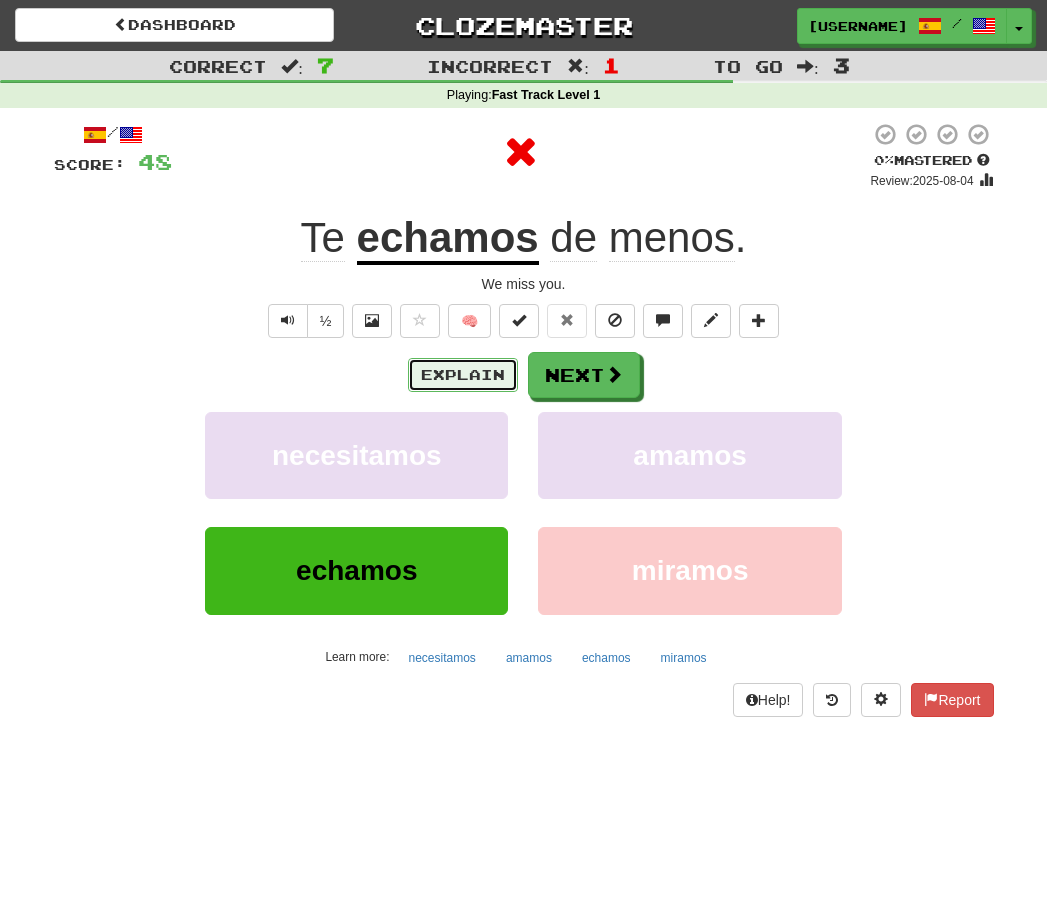 click on "Explain" at bounding box center (463, 375) 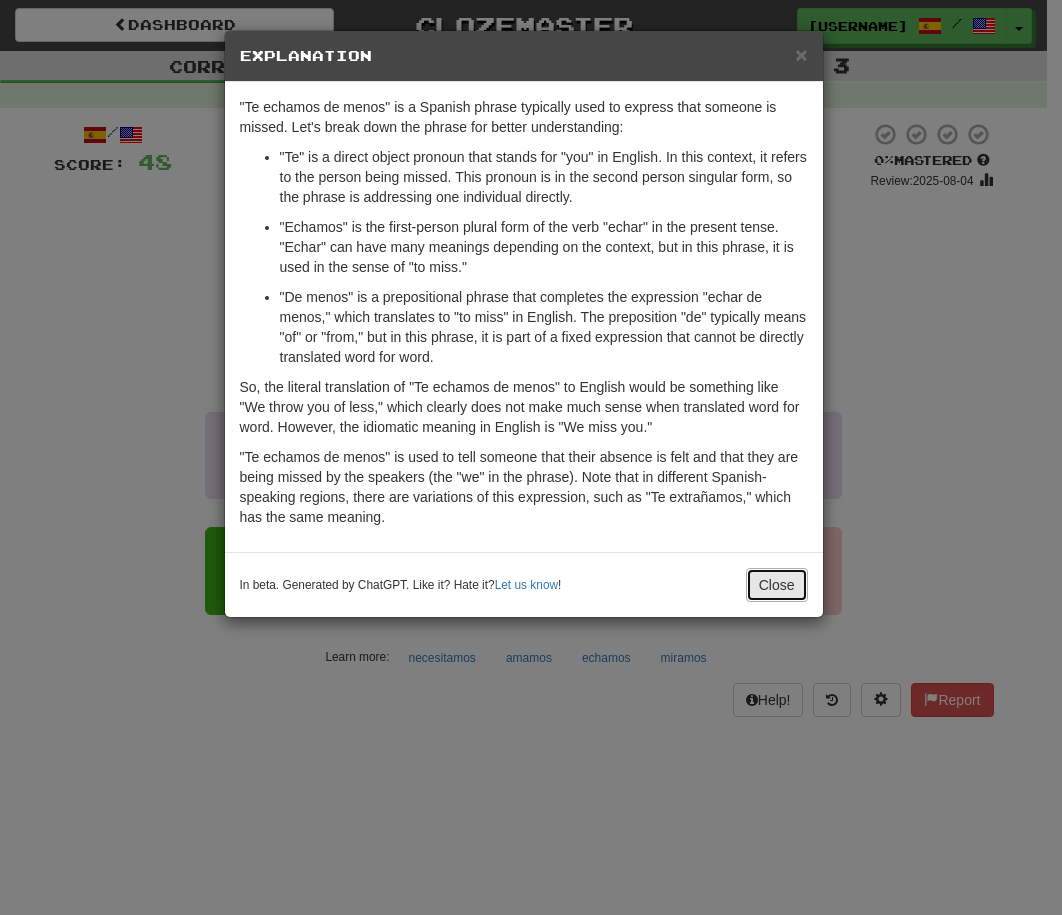 click on "Close" at bounding box center [777, 585] 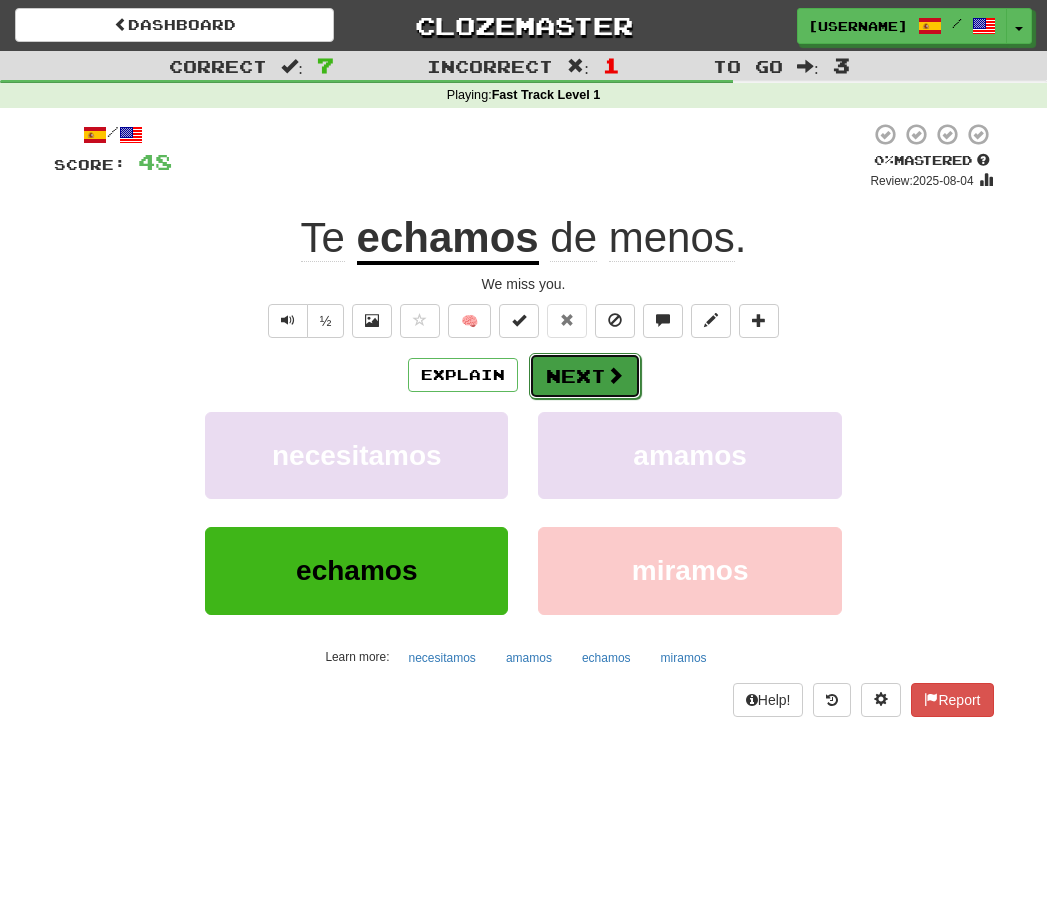 click at bounding box center [615, 375] 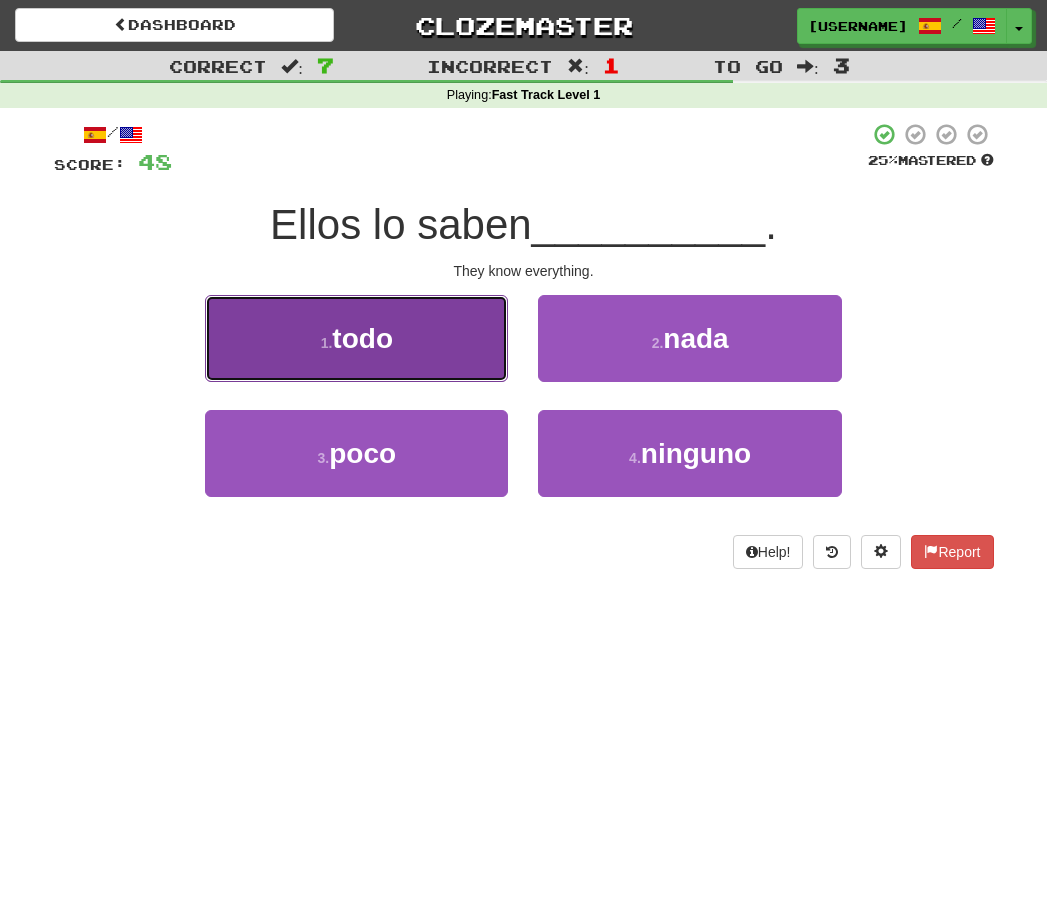 click on "1 .  todo" at bounding box center [356, 338] 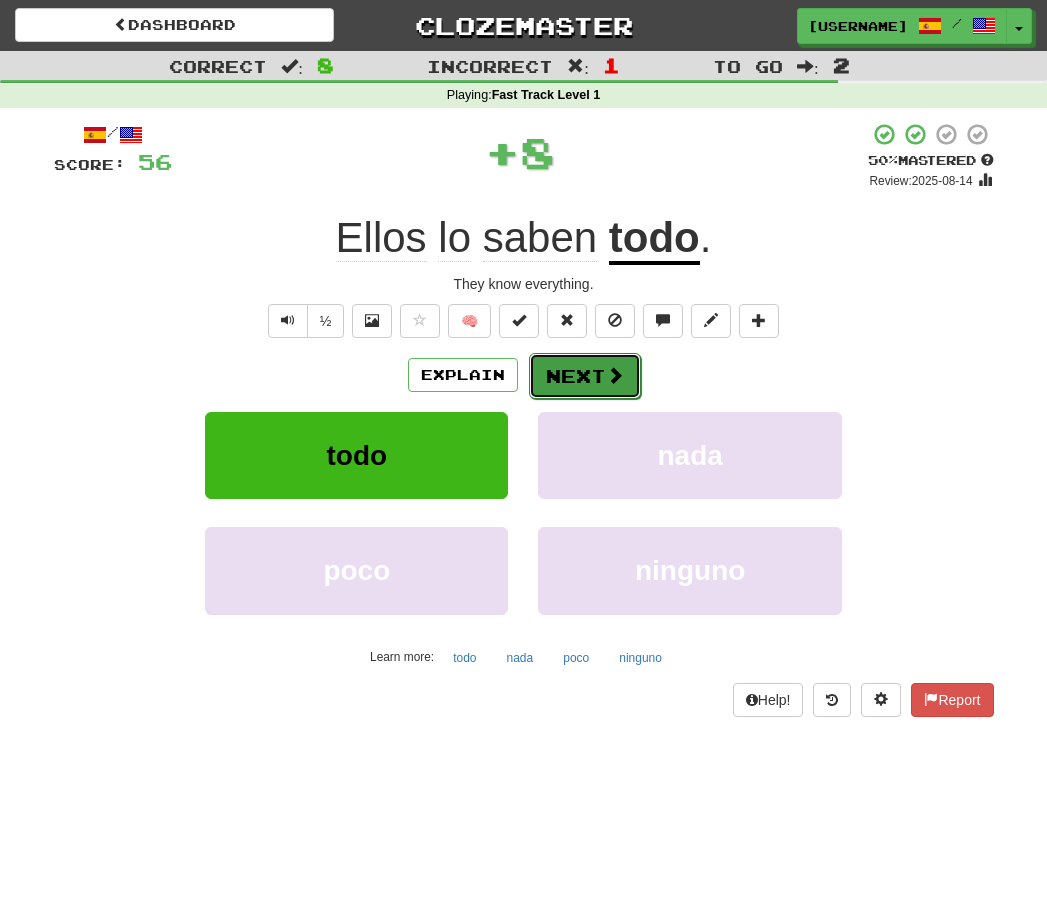 click at bounding box center [615, 375] 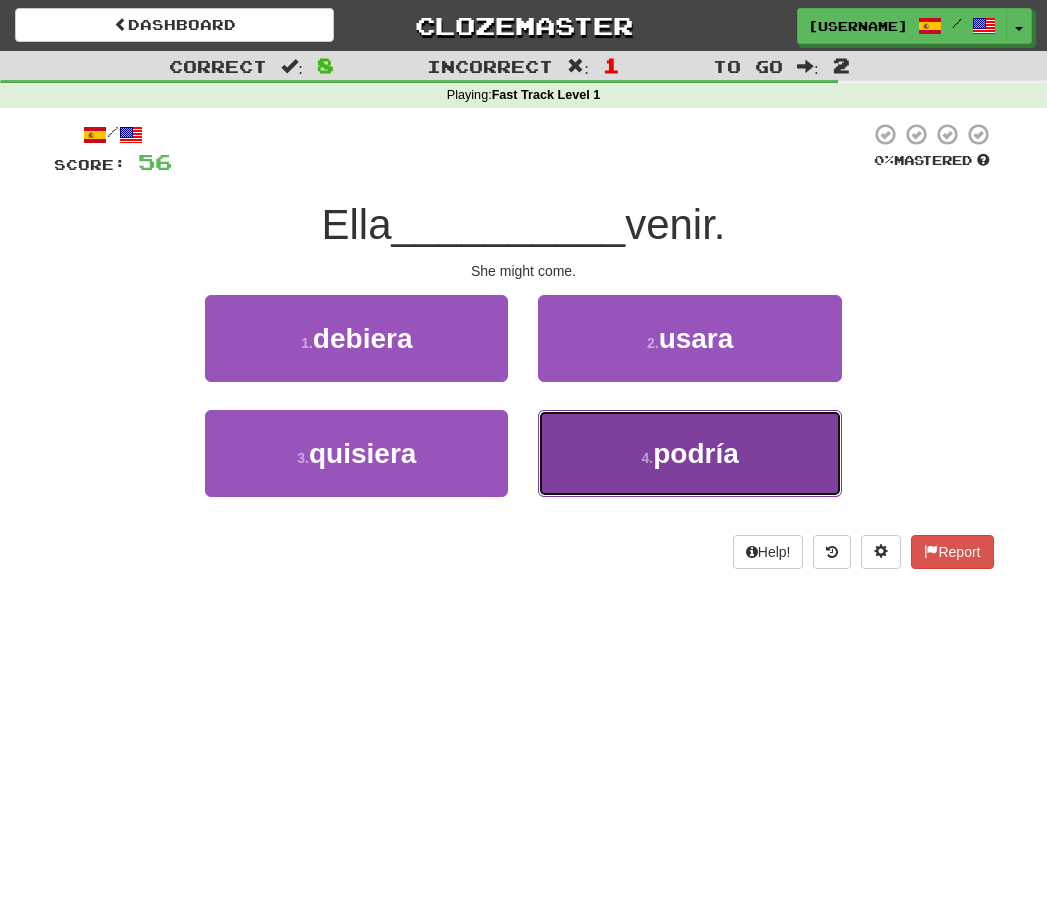 click on "4 .  podría" at bounding box center (689, 453) 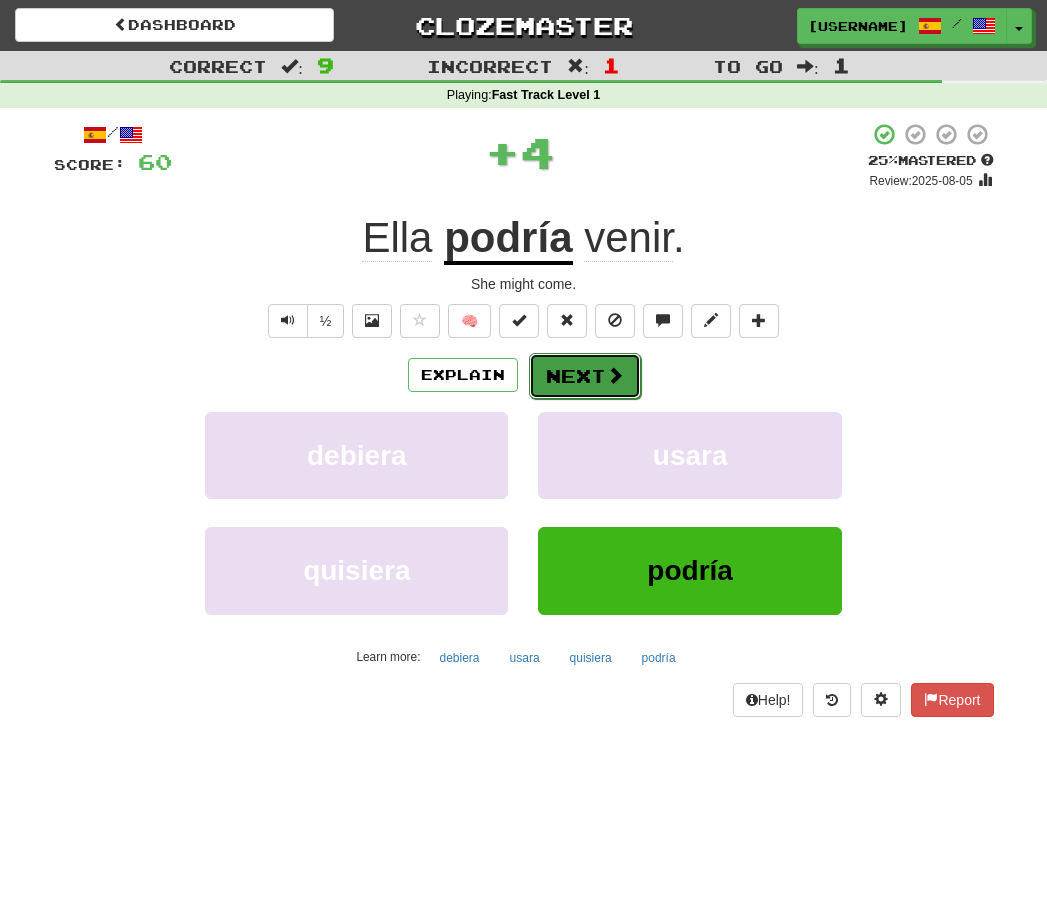 click on "Next" at bounding box center (585, 376) 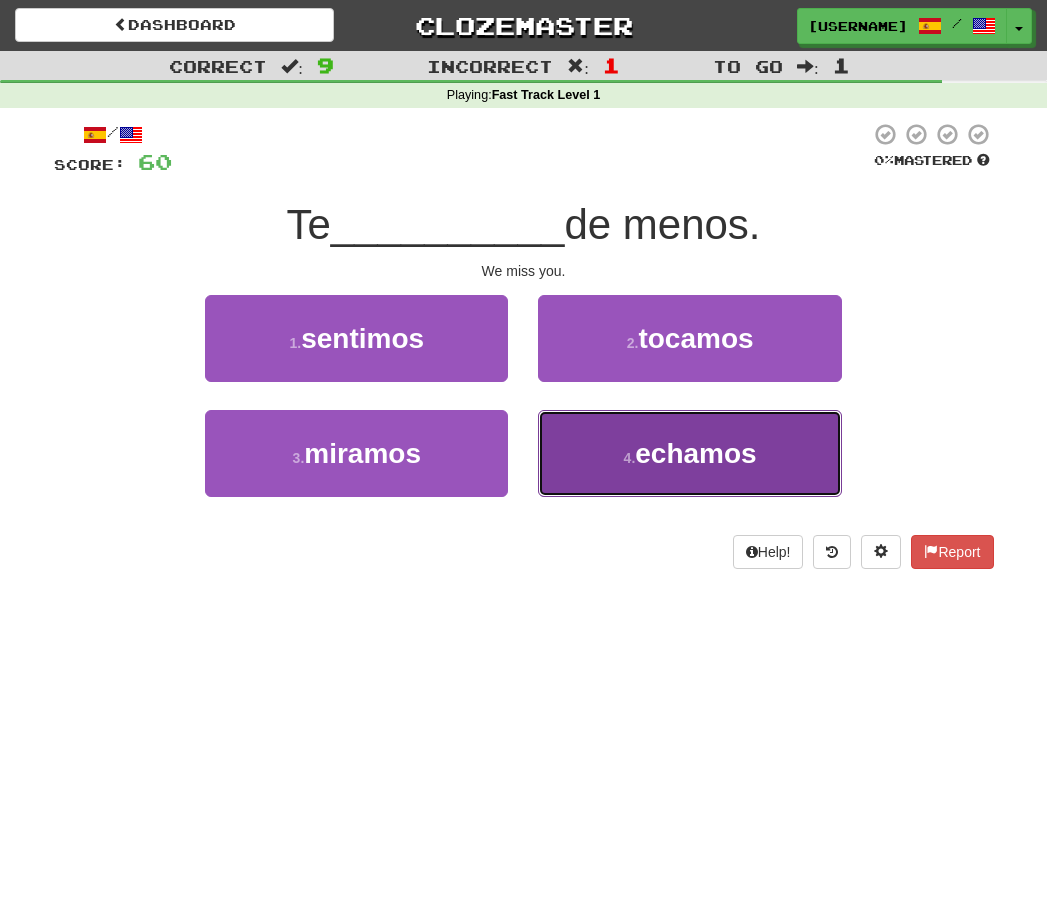 click on "echamos" at bounding box center [695, 453] 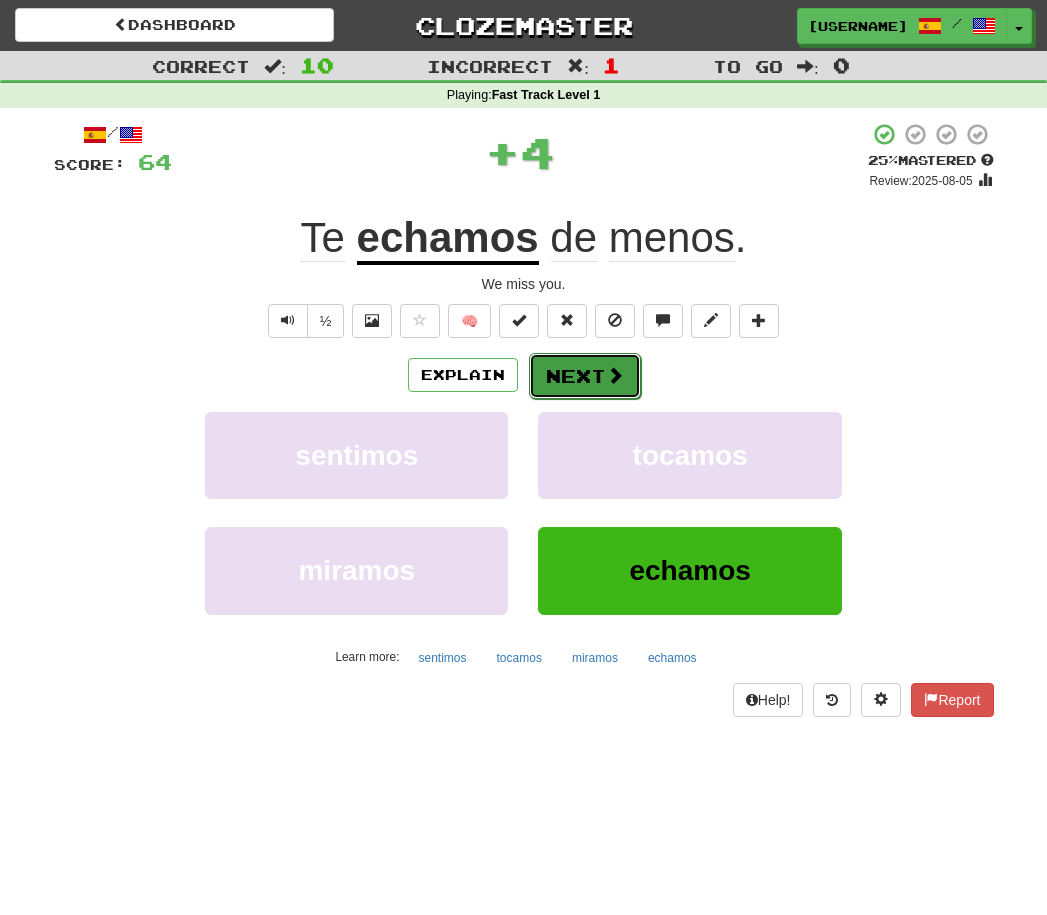 click at bounding box center [615, 375] 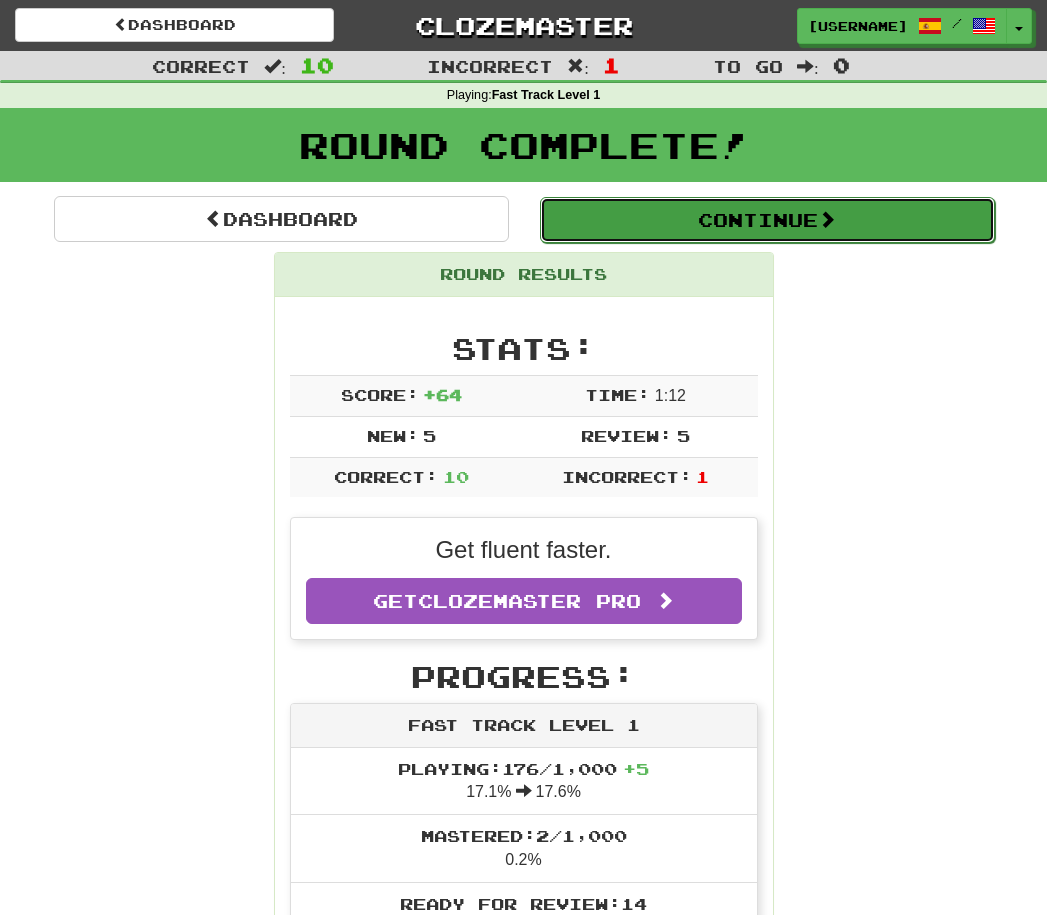 click on "Continue" at bounding box center [767, 220] 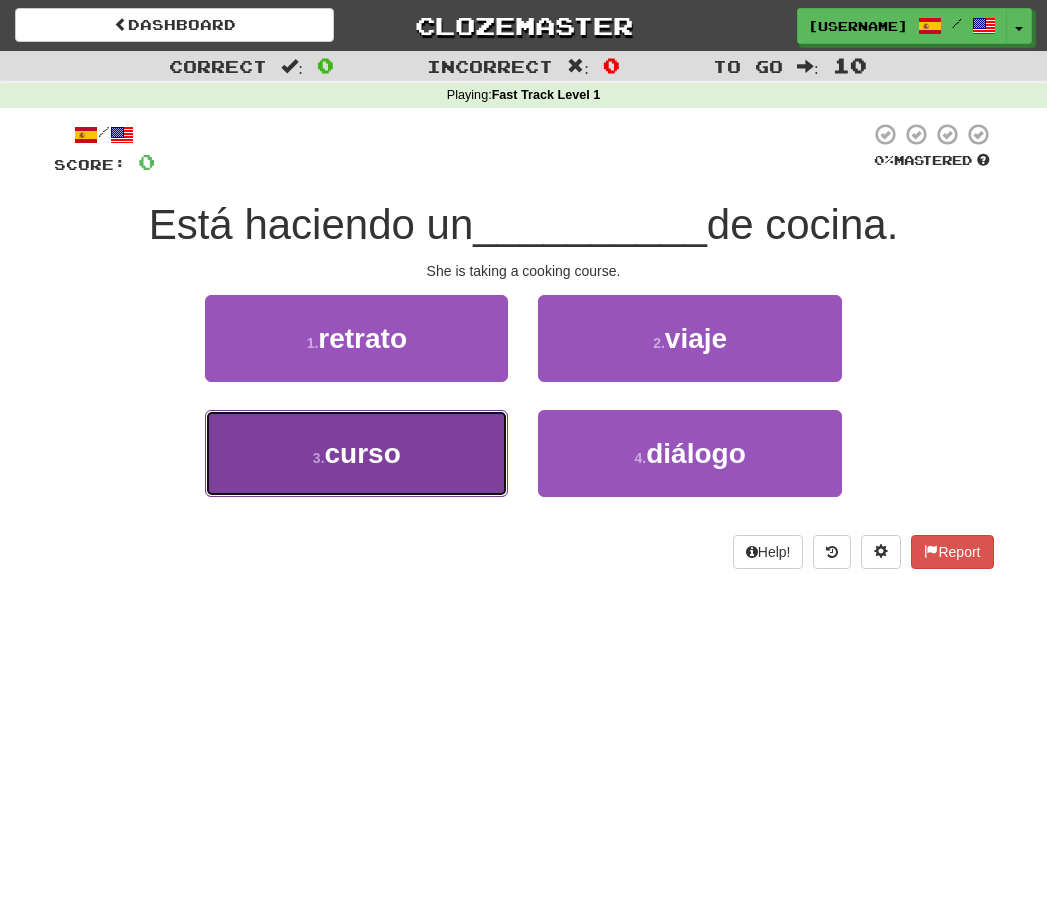 click on "3 .  curso" at bounding box center (356, 453) 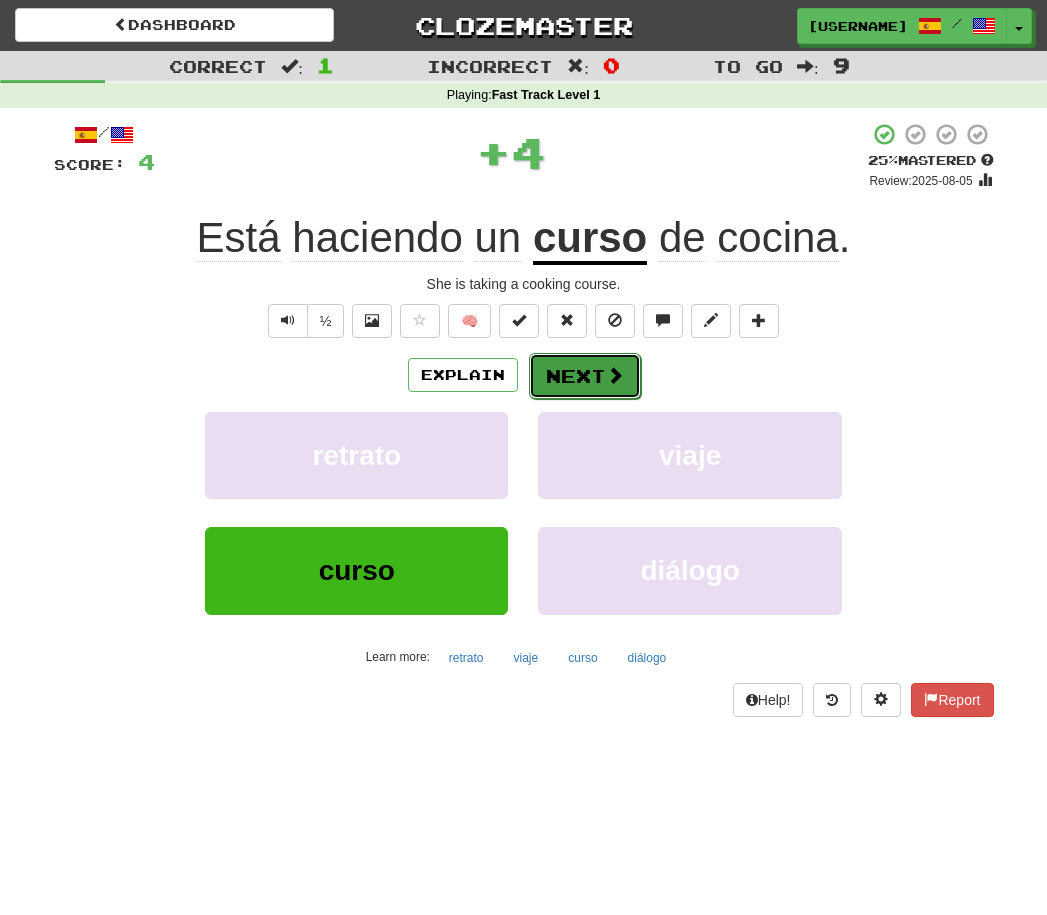 click on "Next" at bounding box center (585, 376) 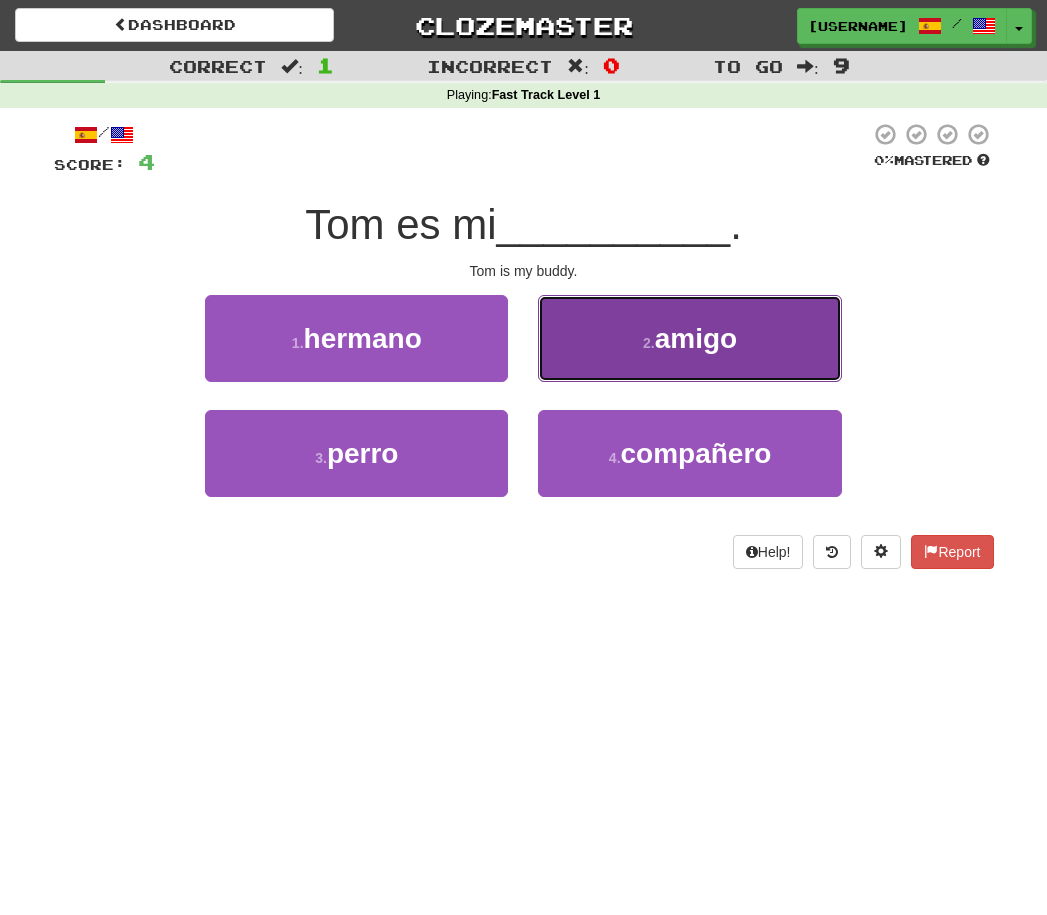 click on "2 .  amigo" at bounding box center [689, 338] 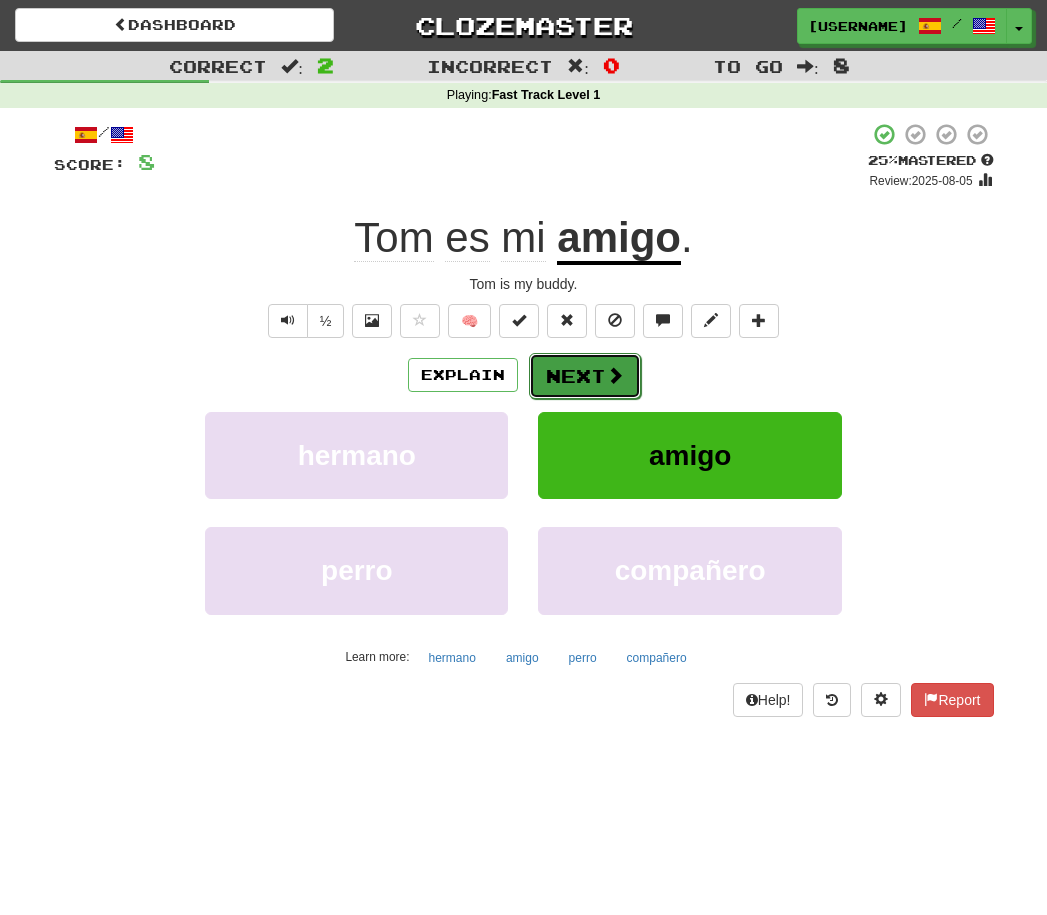click on "Next" at bounding box center (585, 376) 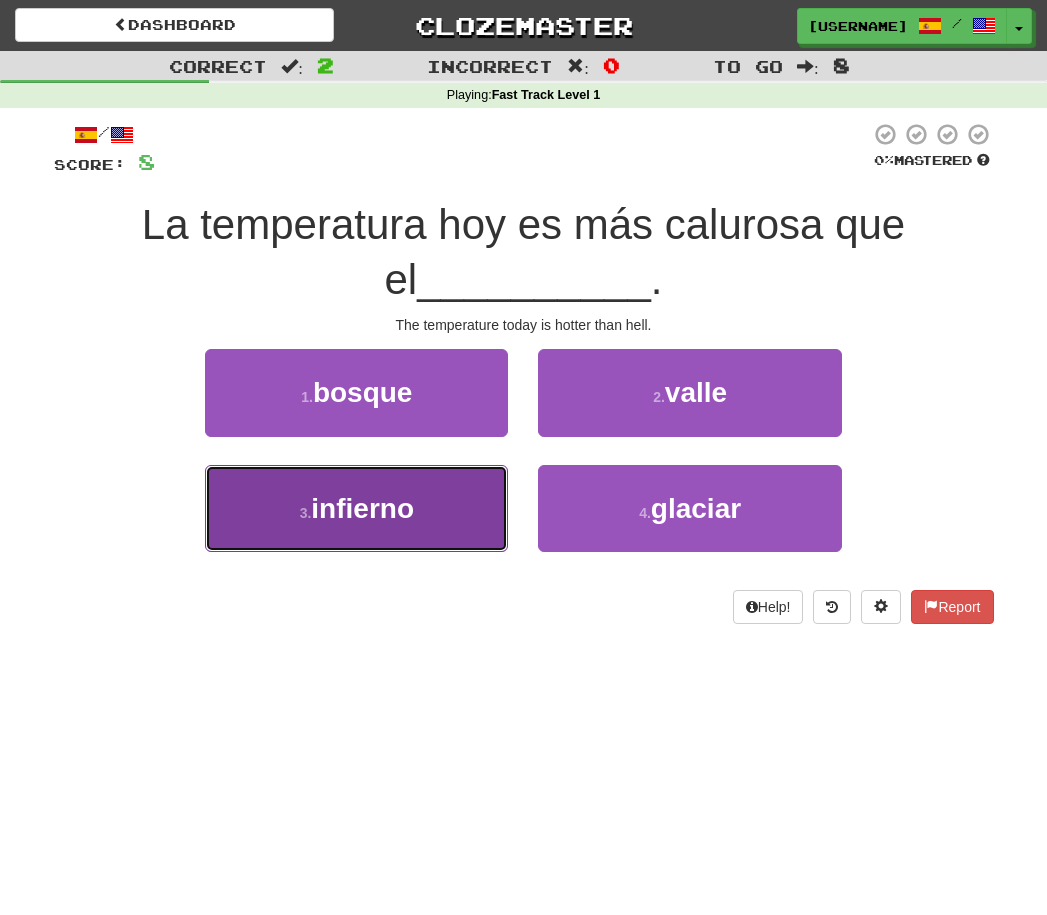 click on "3 .  infierno" at bounding box center (356, 508) 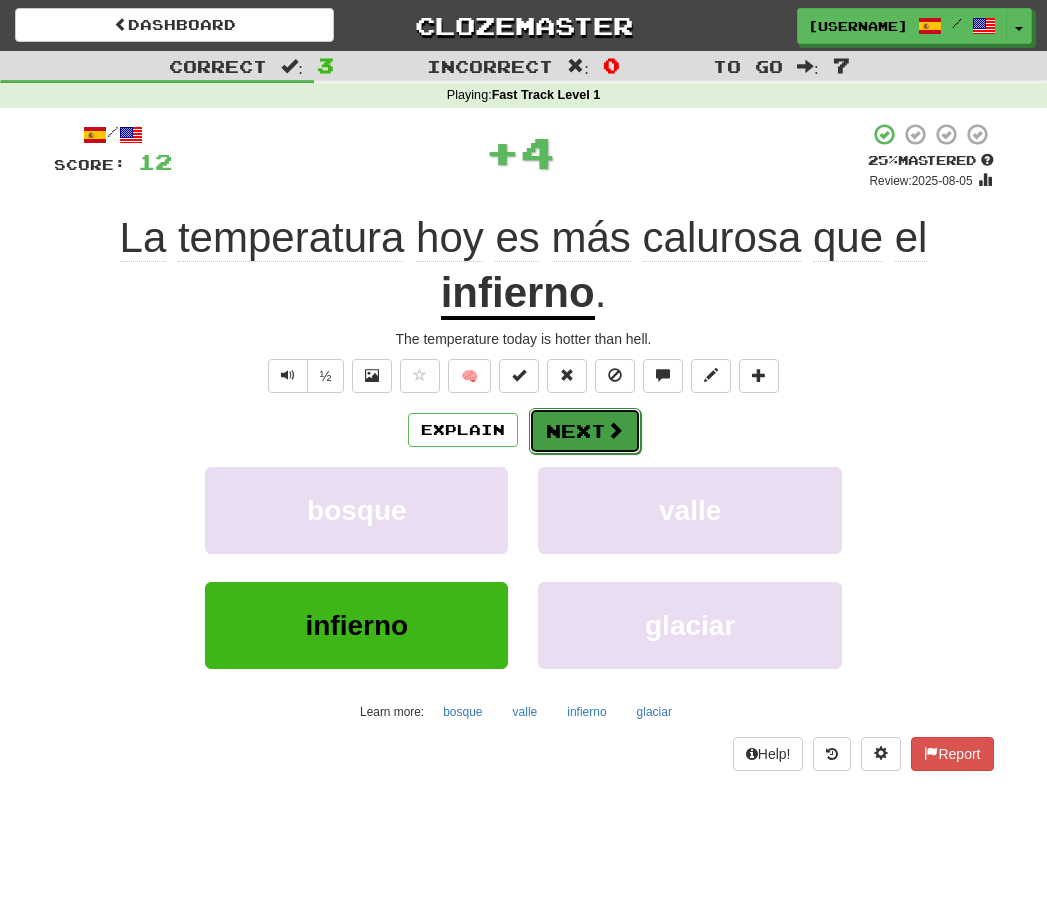 click on "Next" at bounding box center (585, 431) 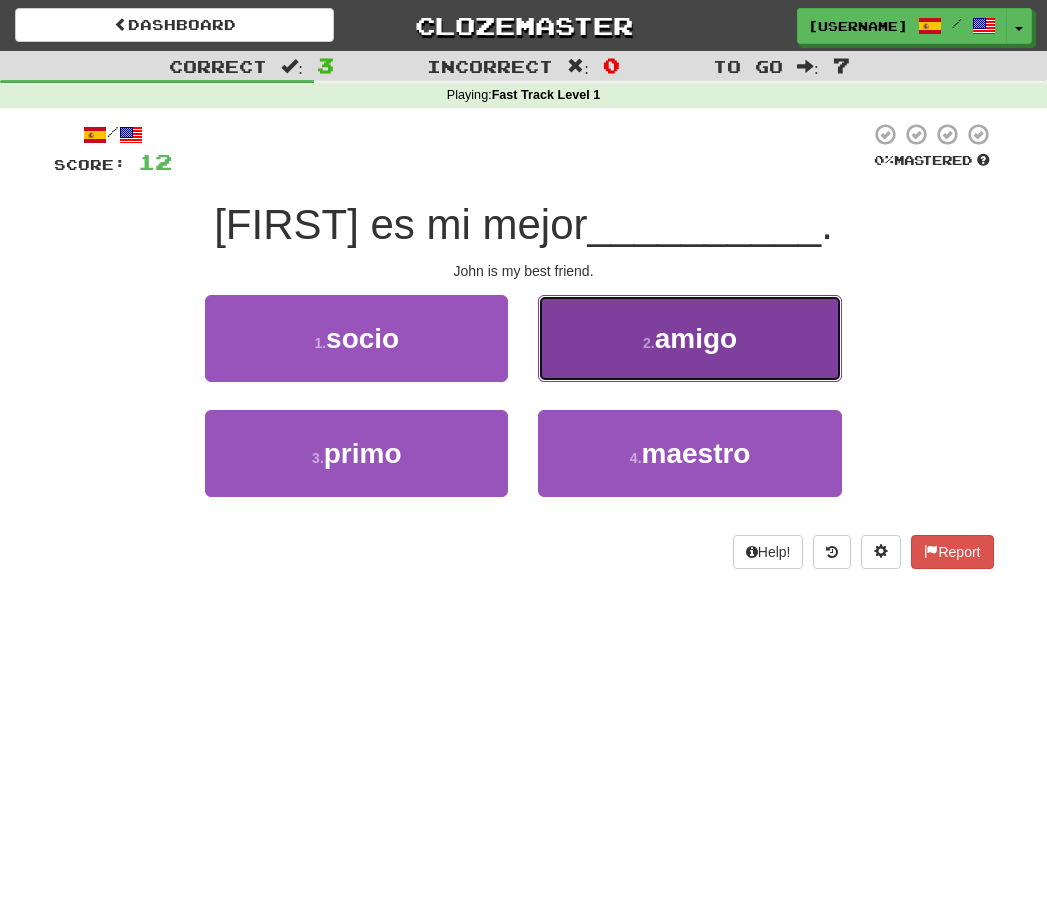 click on "2 .  amigo" at bounding box center (689, 338) 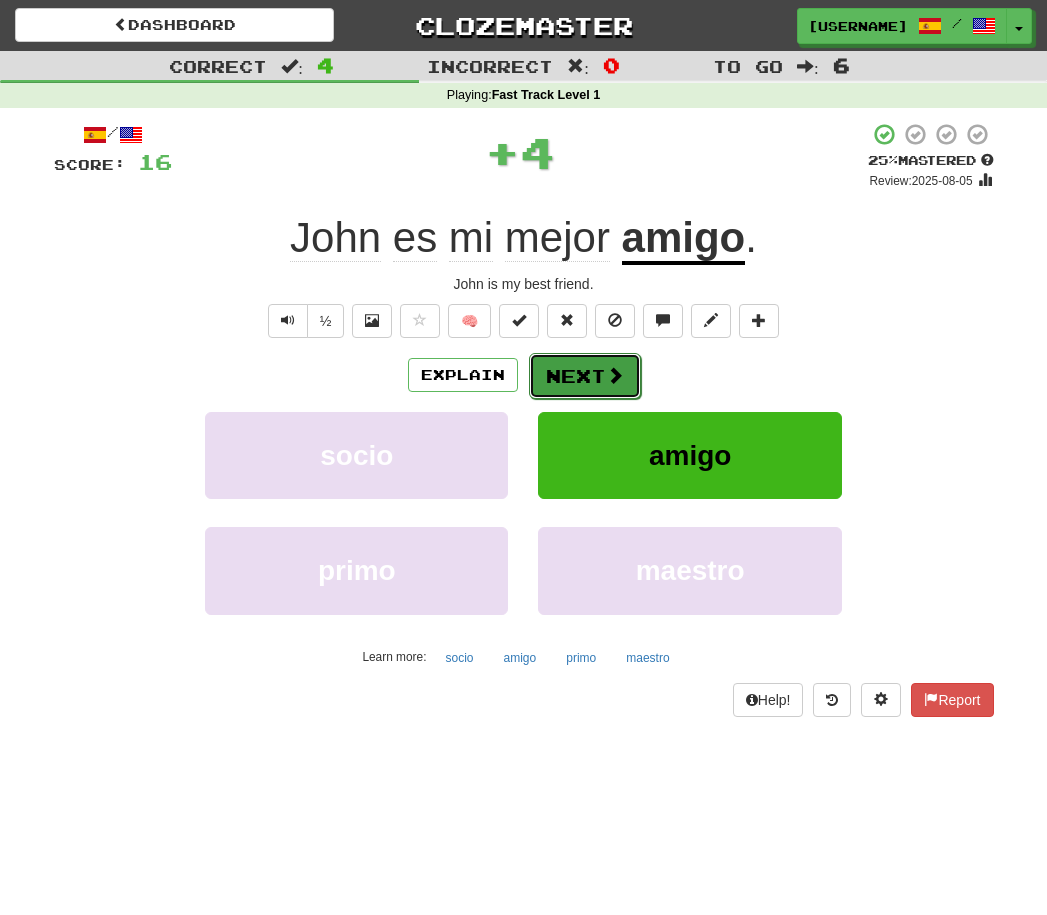click on "Next" at bounding box center [585, 376] 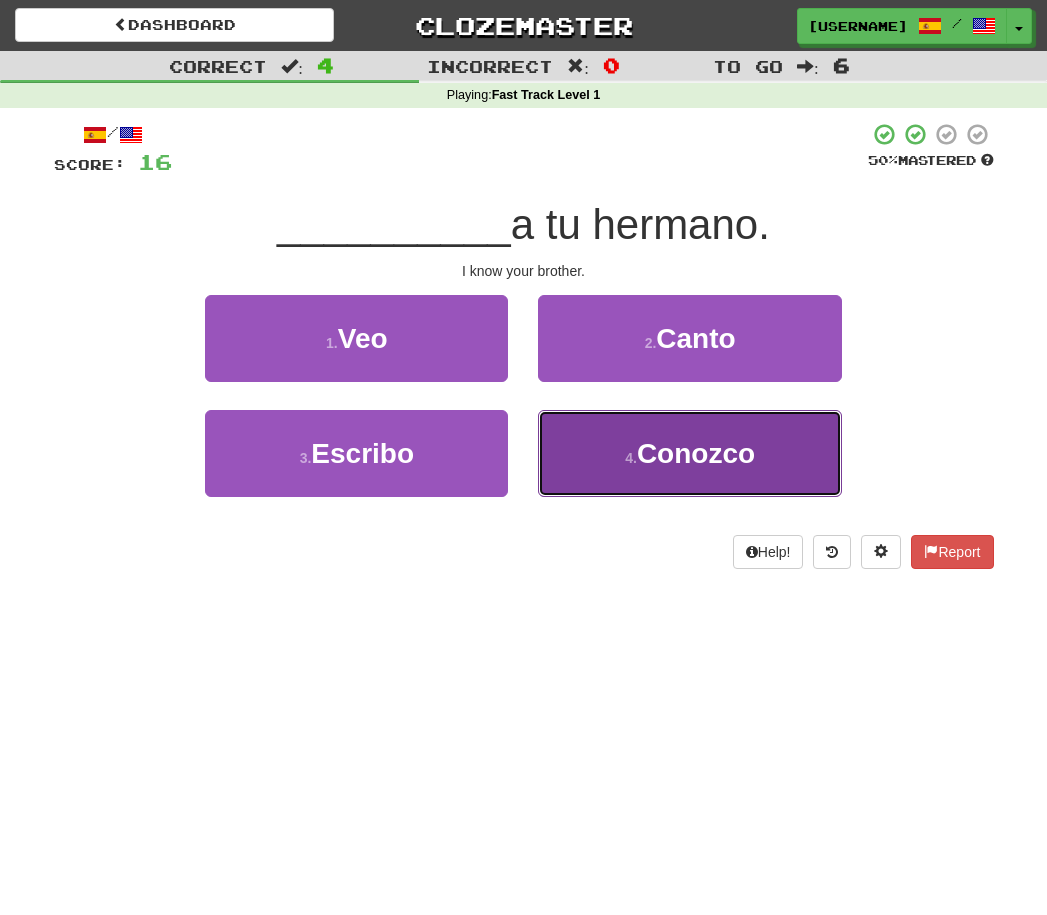 click on "Conozco" at bounding box center (696, 453) 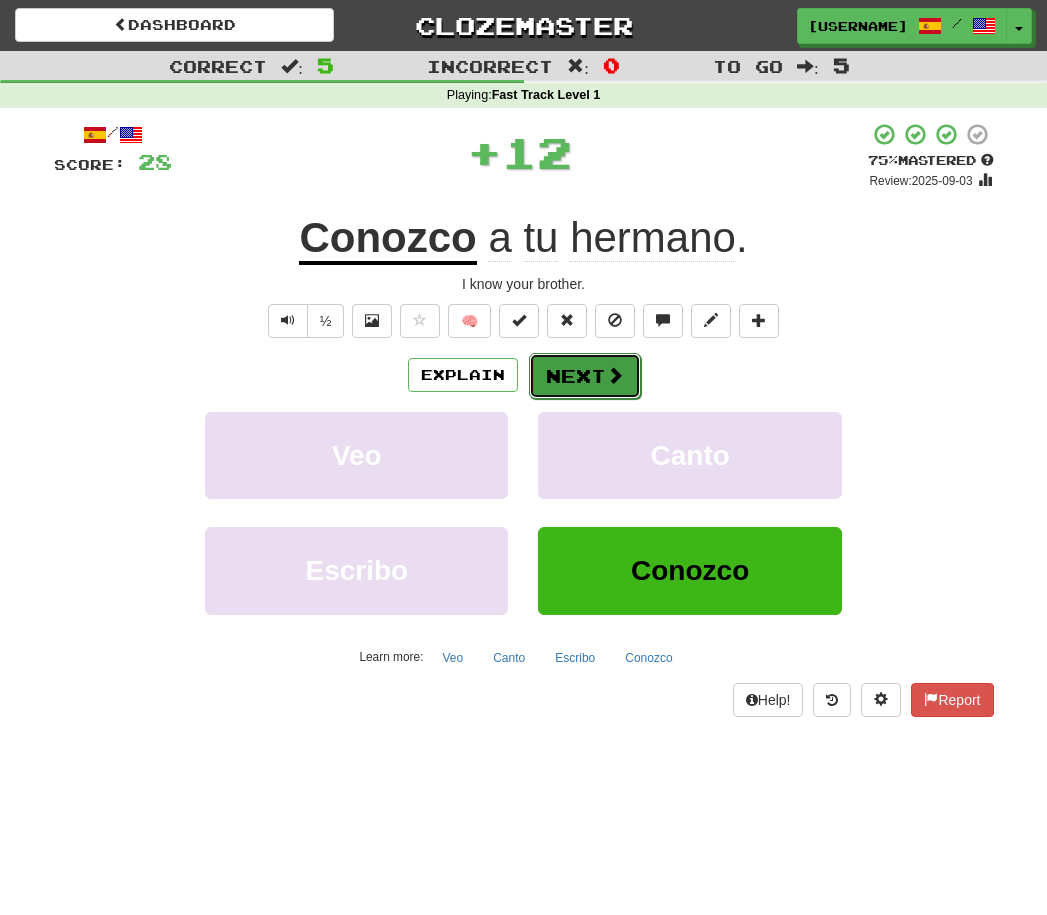 click at bounding box center [615, 375] 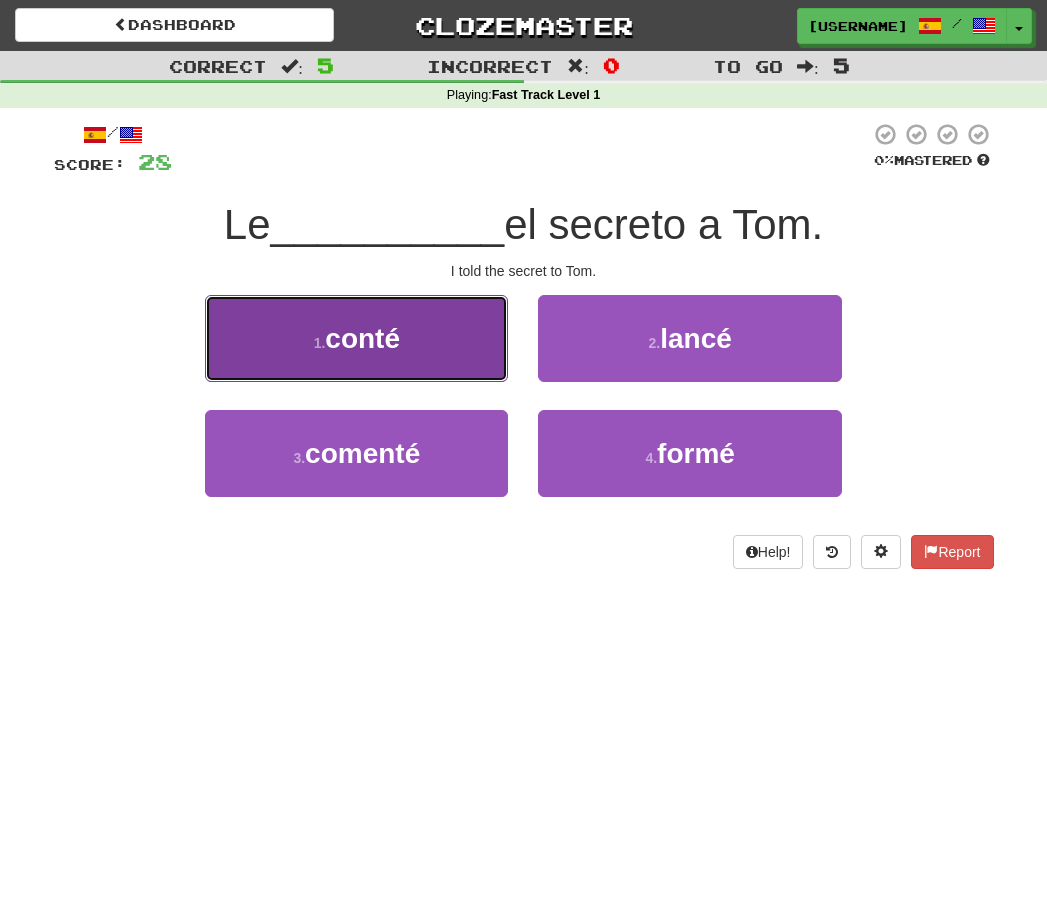 click on "1 .  conté" at bounding box center (356, 338) 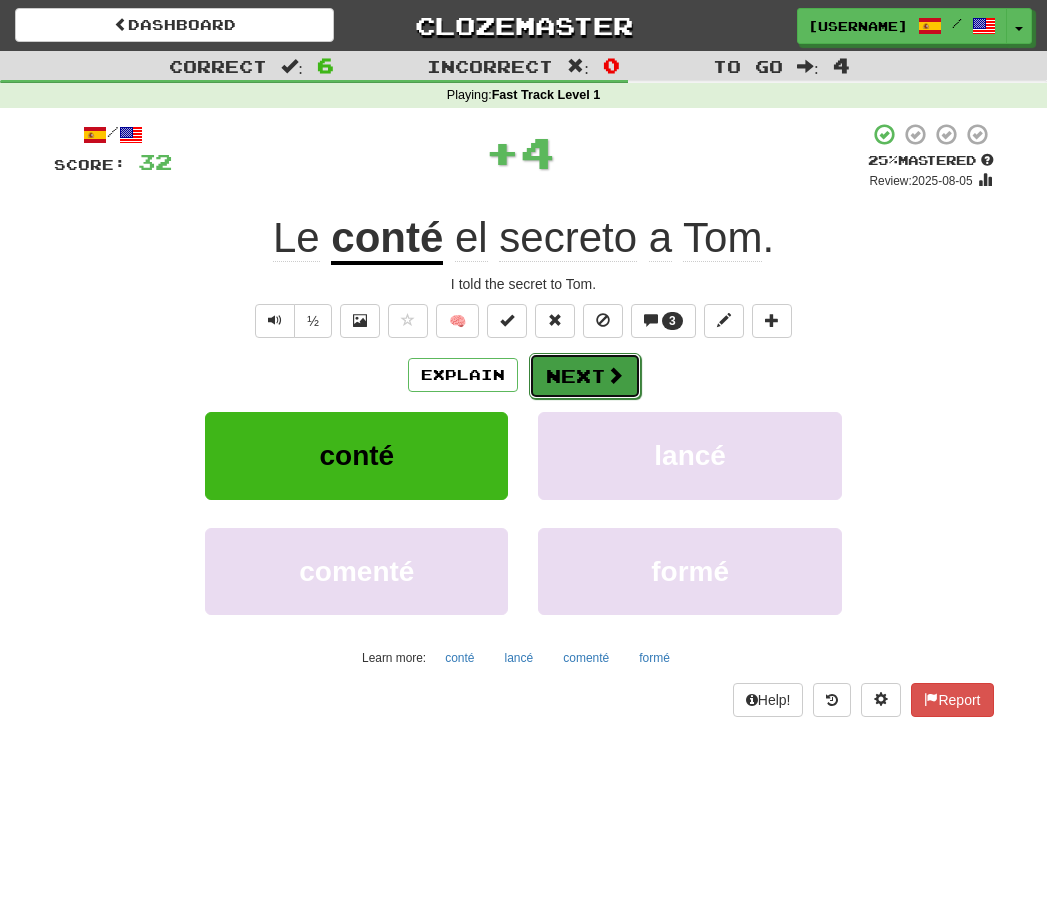 click at bounding box center [615, 375] 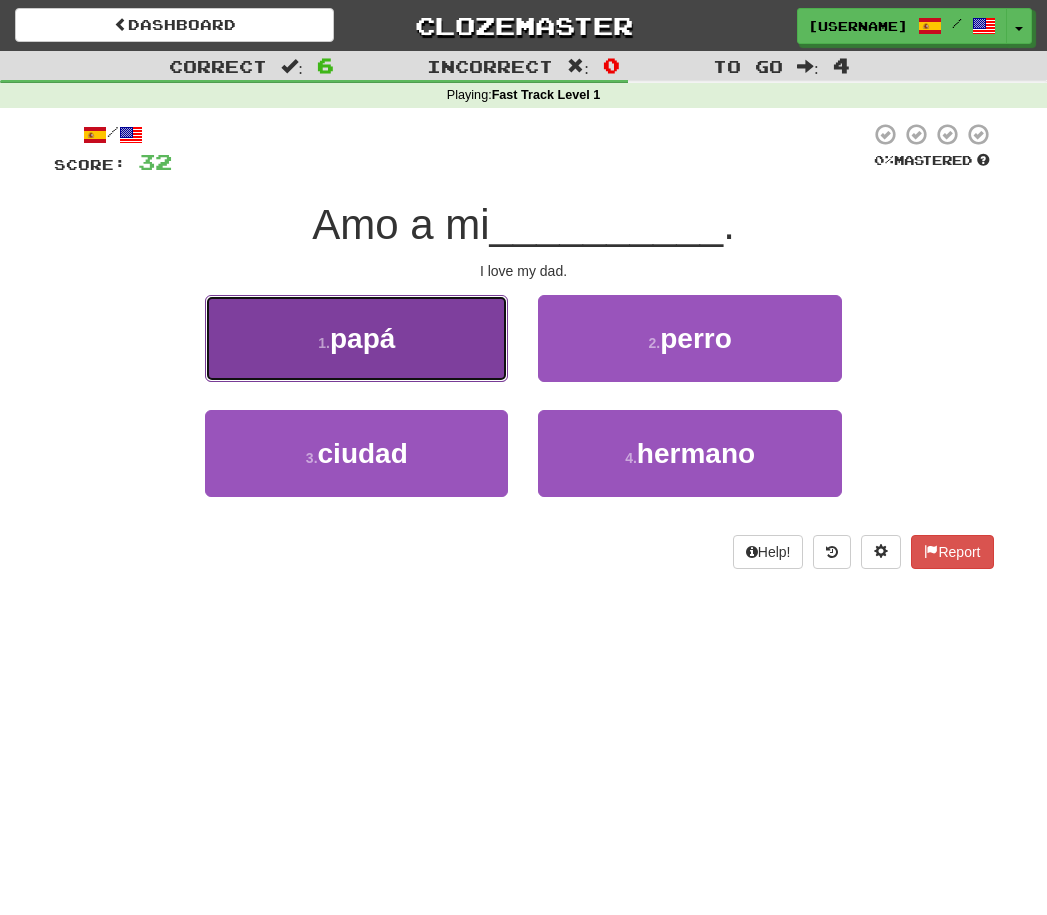 click on "1 .  papá" at bounding box center [356, 338] 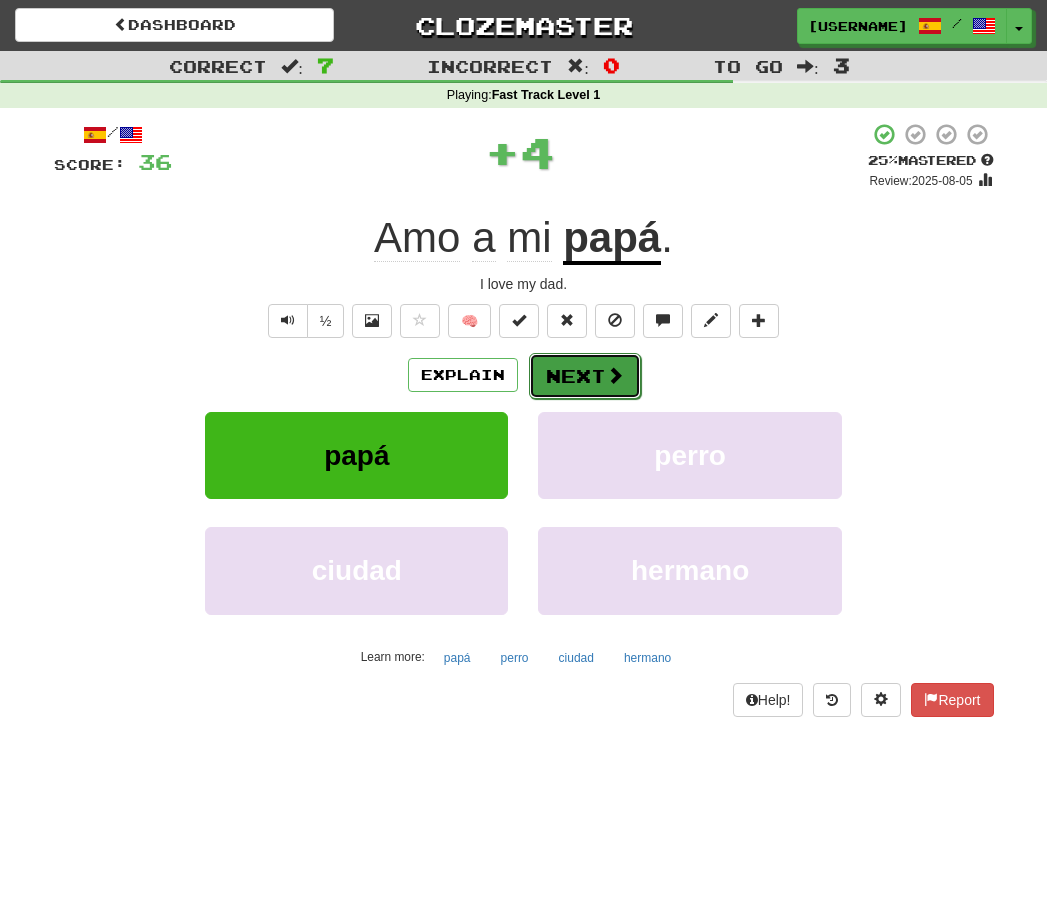 click at bounding box center [615, 375] 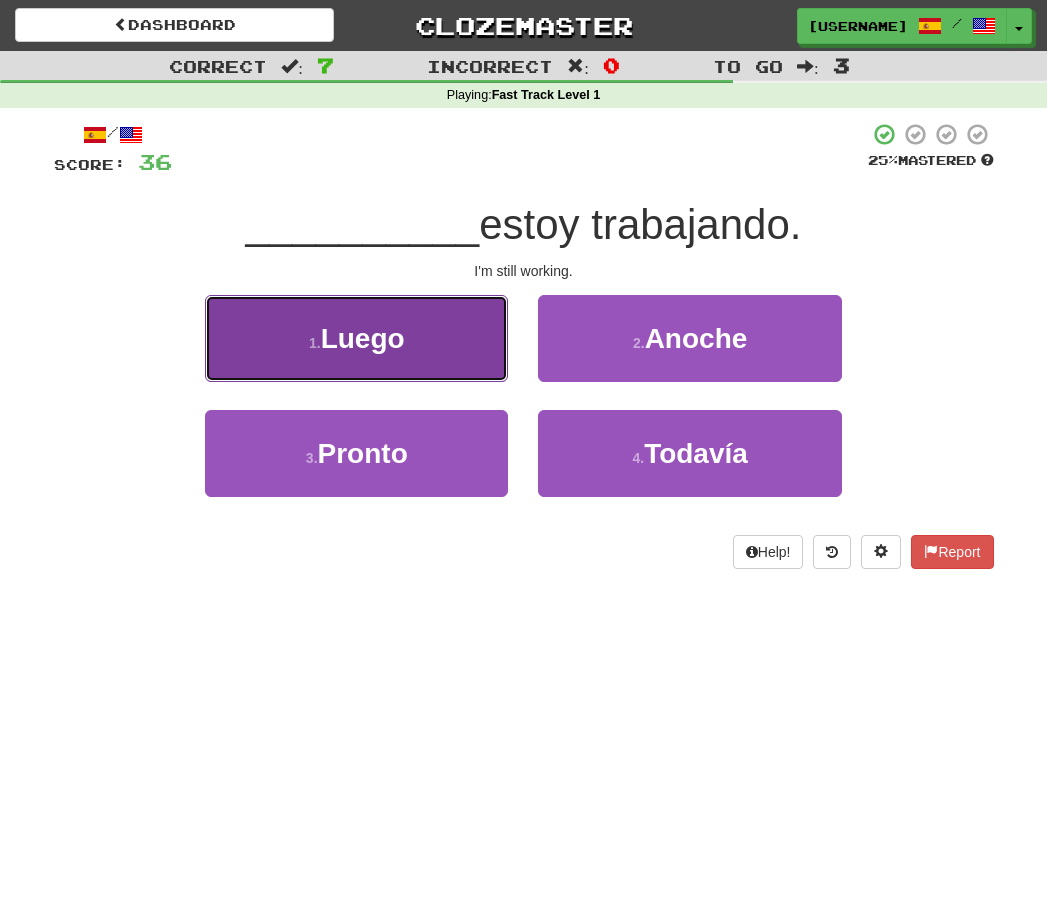 click on "1 .  Luego" at bounding box center (356, 338) 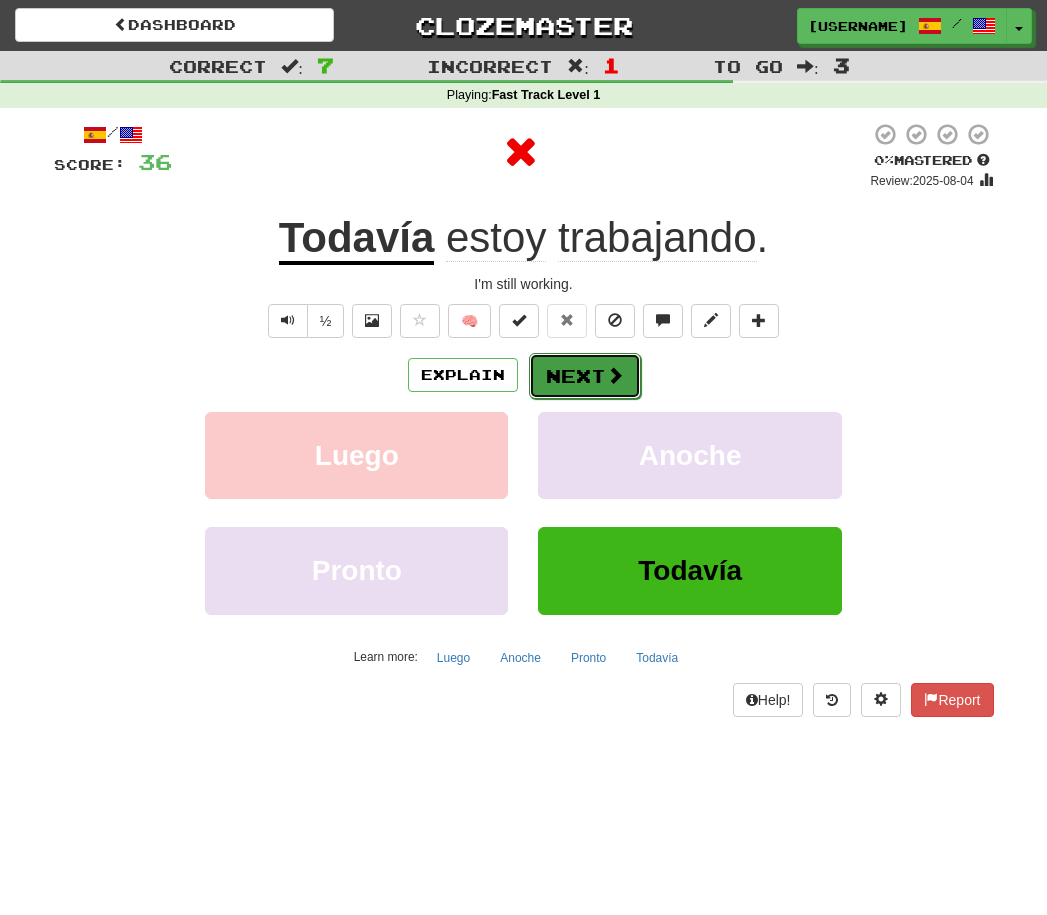 click on "Next" at bounding box center [585, 376] 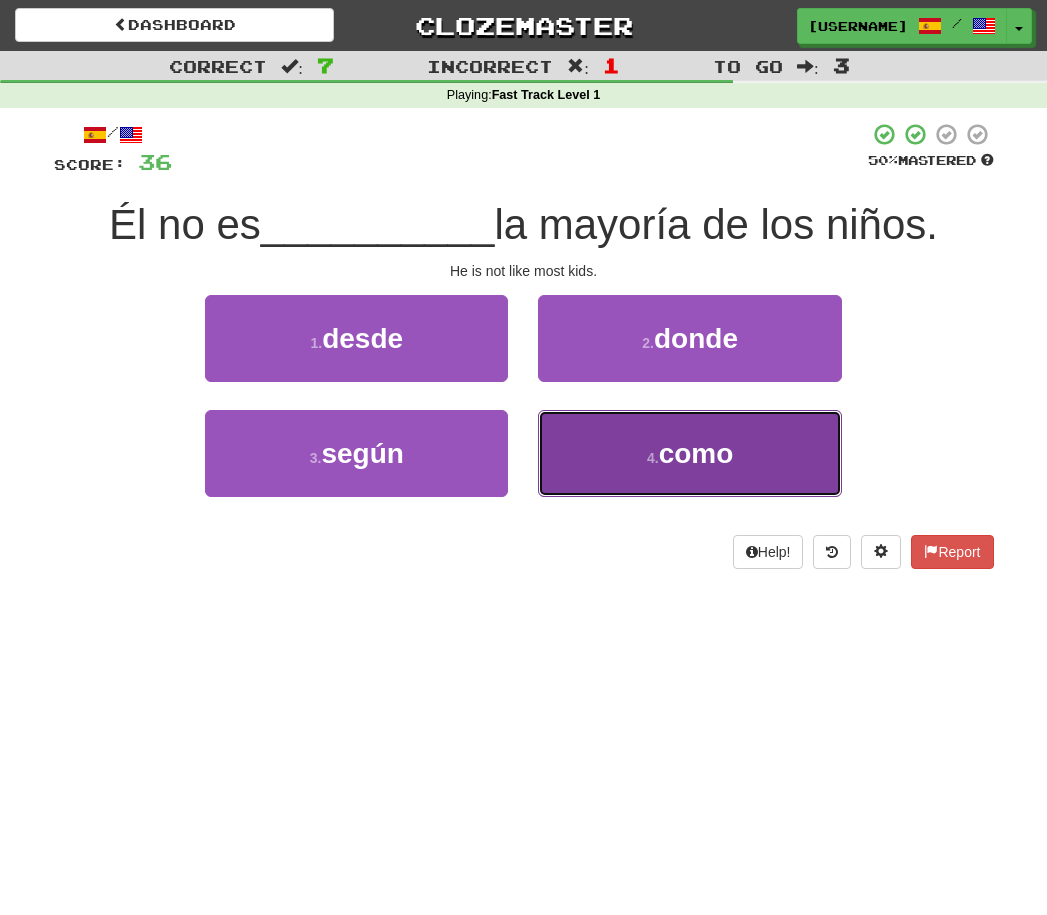 click on "4 .  como" at bounding box center (689, 453) 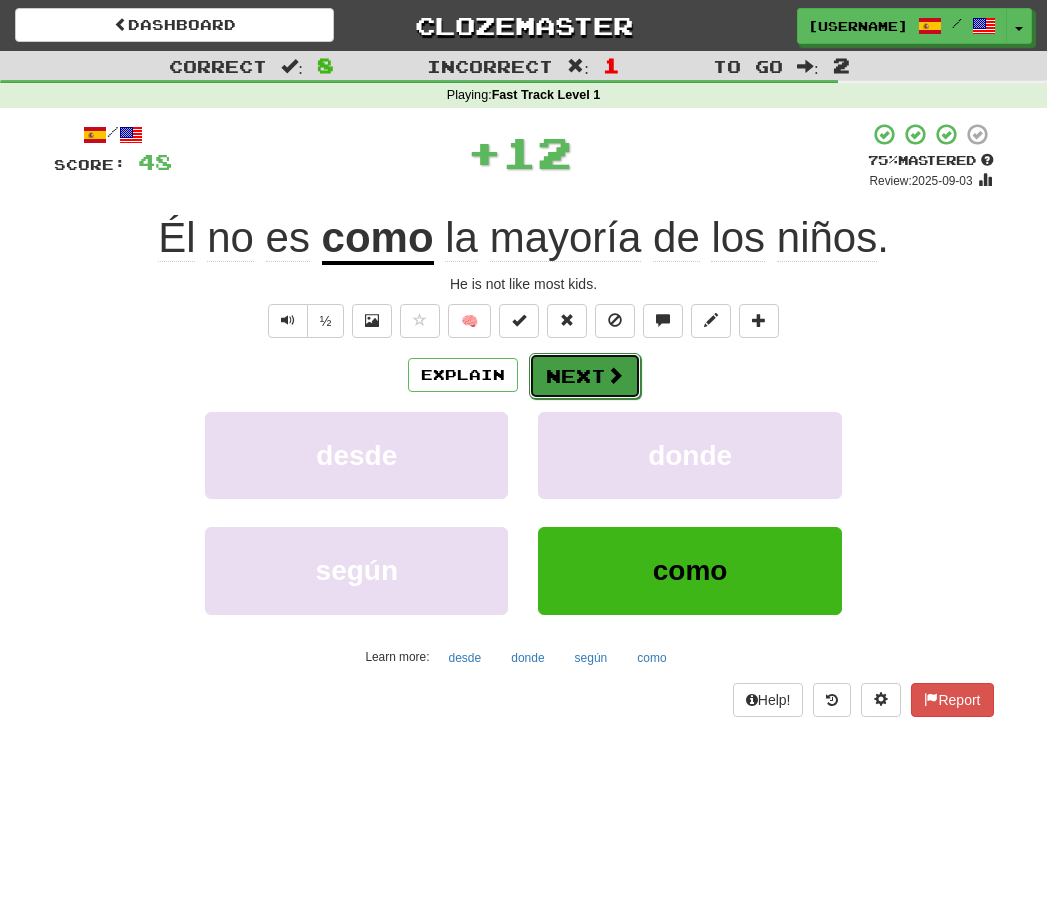 click on "Next" at bounding box center (585, 376) 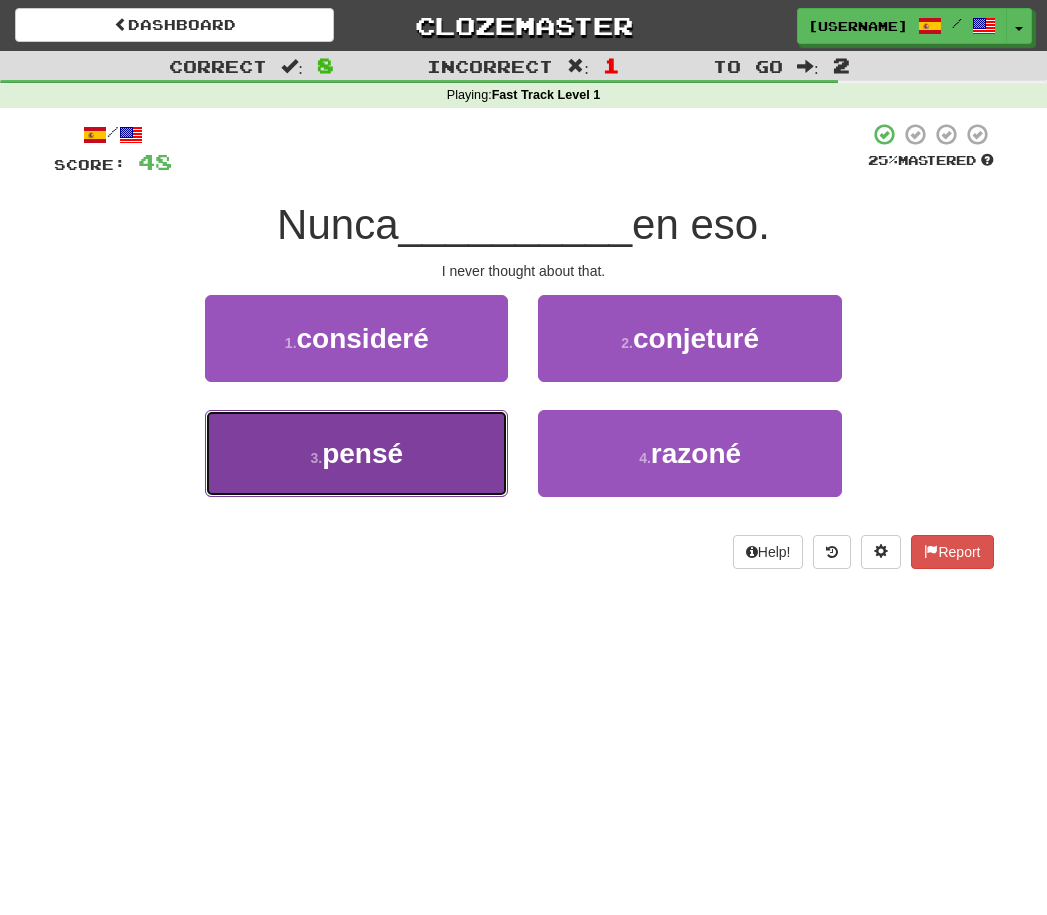 click on "3 .  pensé" at bounding box center (356, 453) 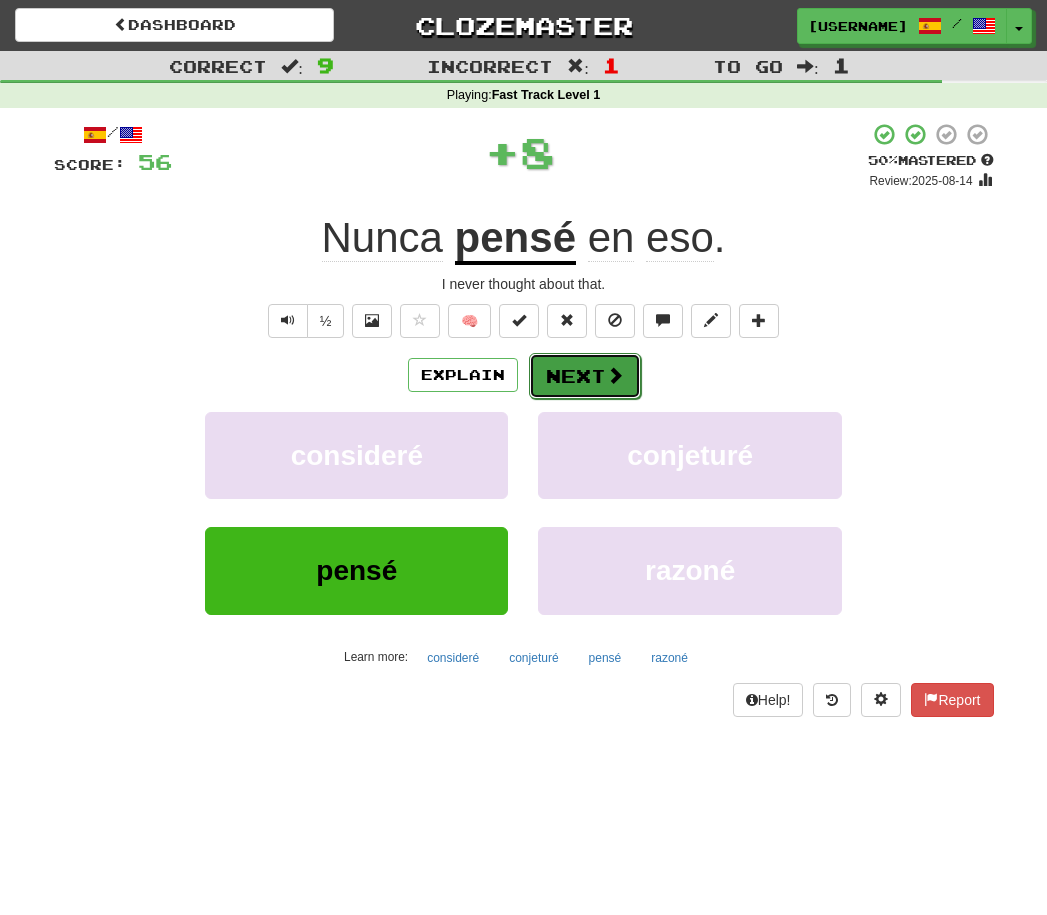 click on "Next" at bounding box center (585, 376) 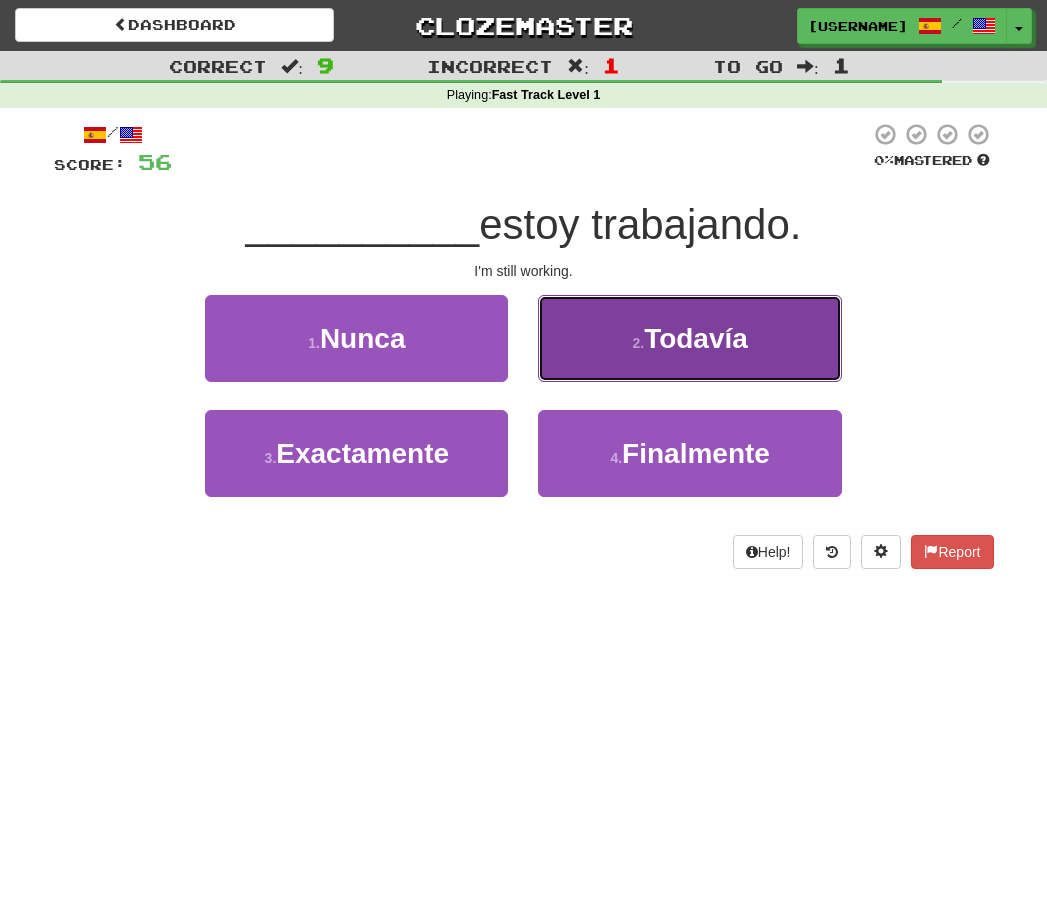 click on "2 .  Todavía" at bounding box center [689, 338] 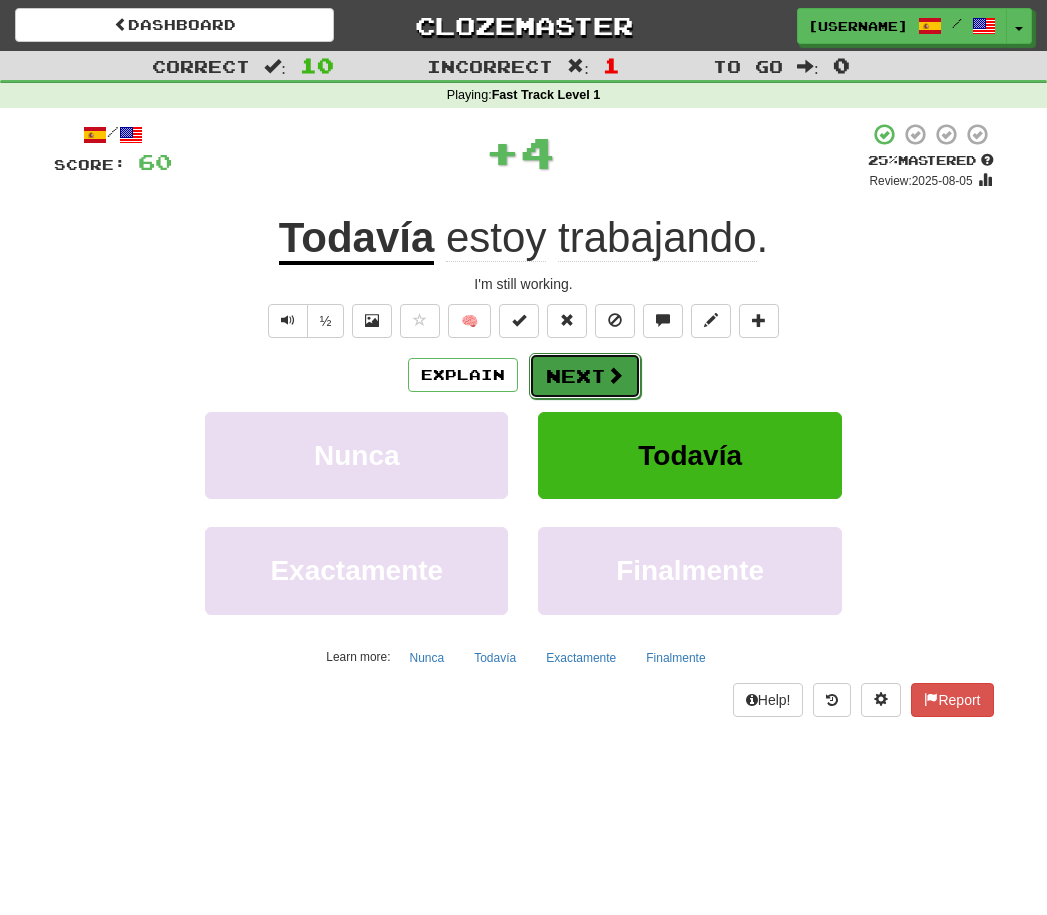 click on "Next" at bounding box center [585, 376] 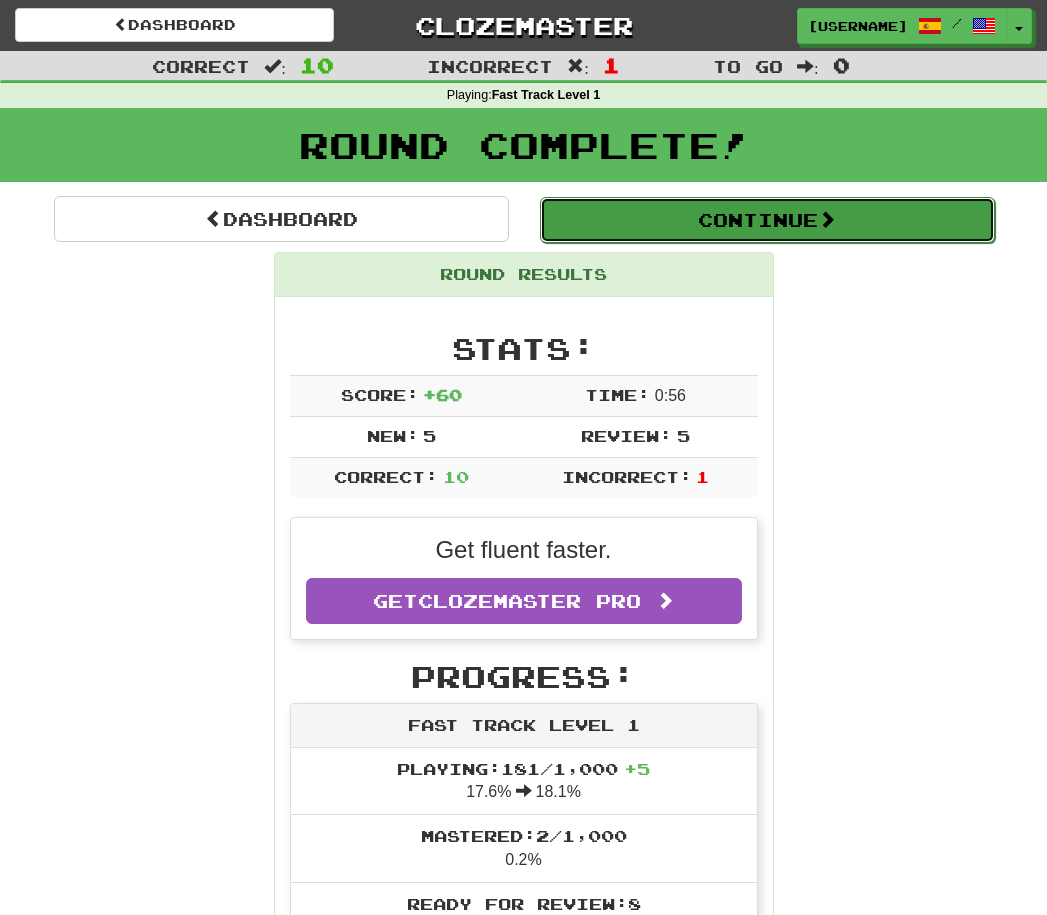 click on "Continue" at bounding box center (767, 220) 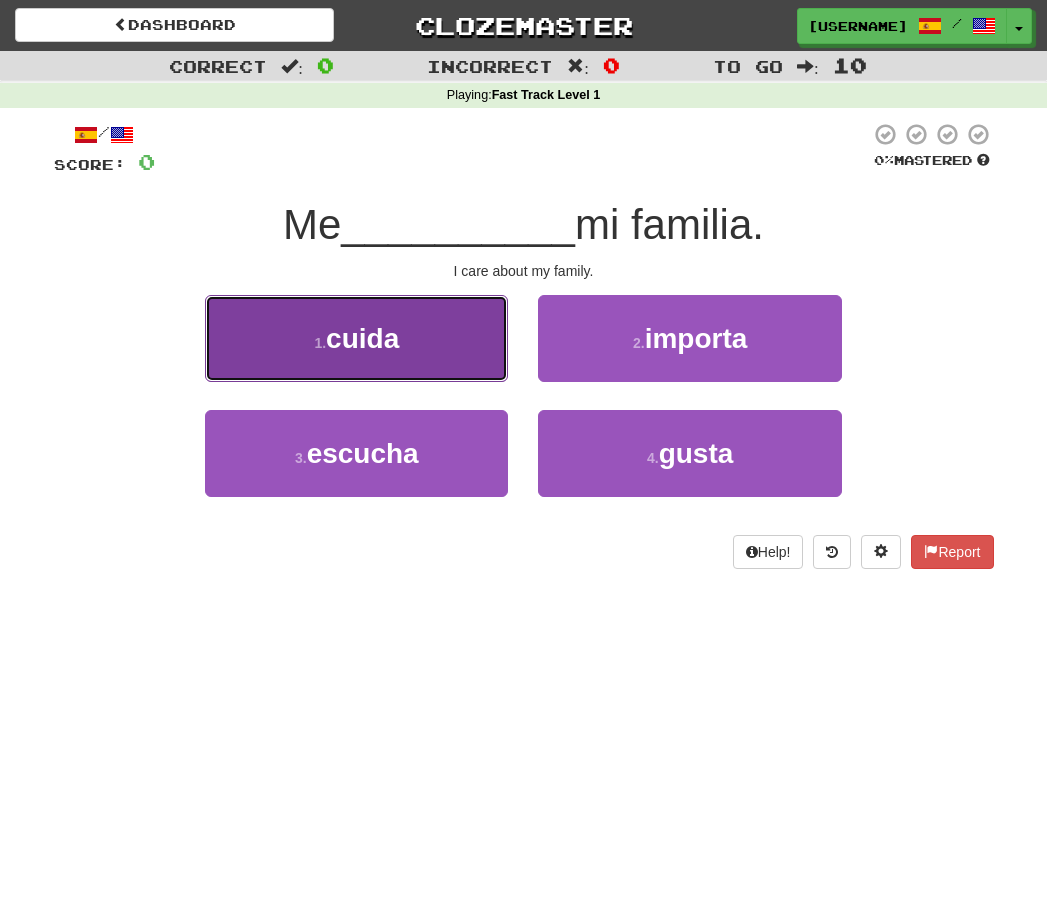 click on "1 .  cuida" at bounding box center (356, 338) 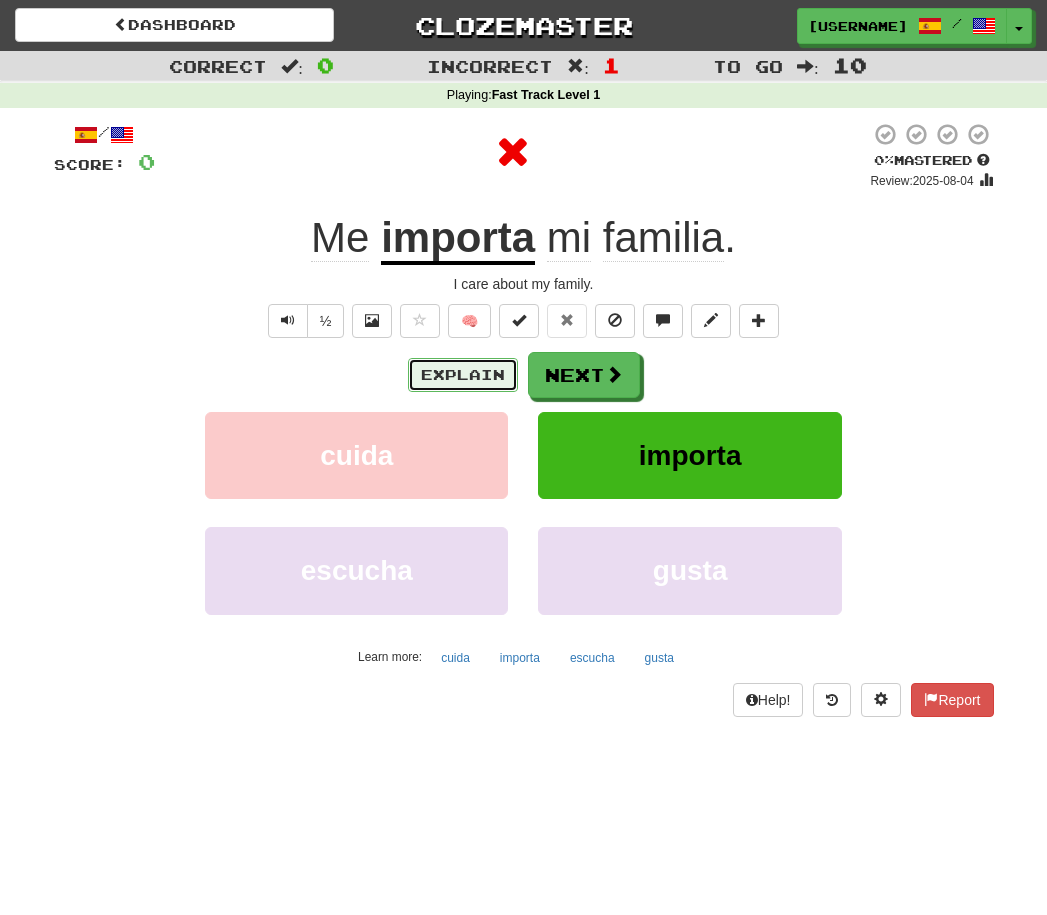 click on "Explain" at bounding box center (463, 375) 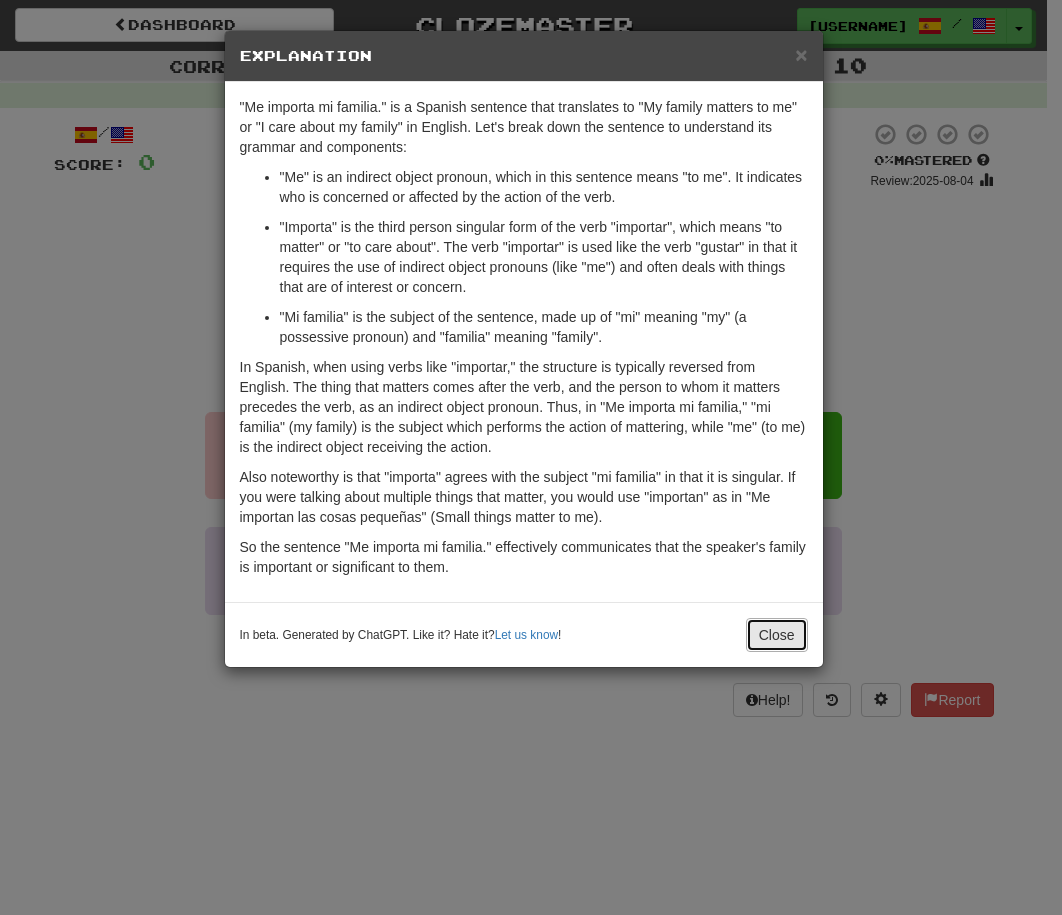 click on "Close" at bounding box center [777, 635] 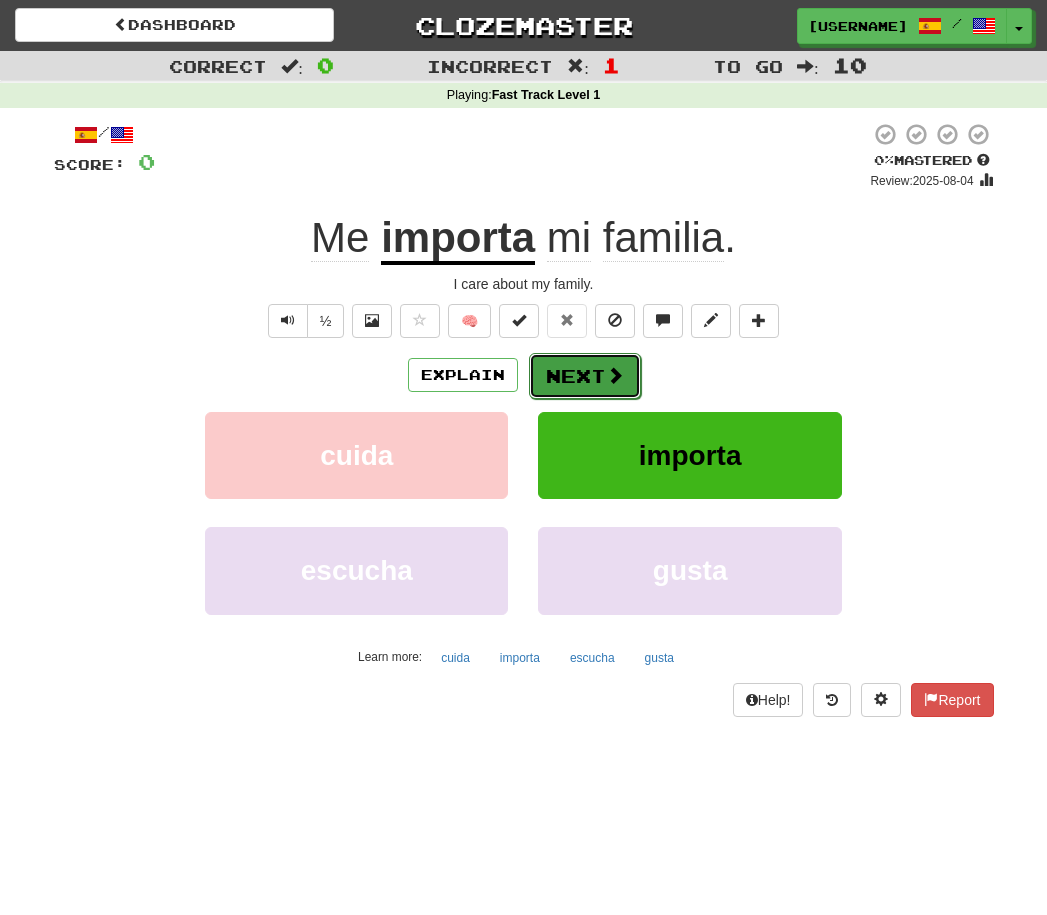 click on "Next" at bounding box center [585, 376] 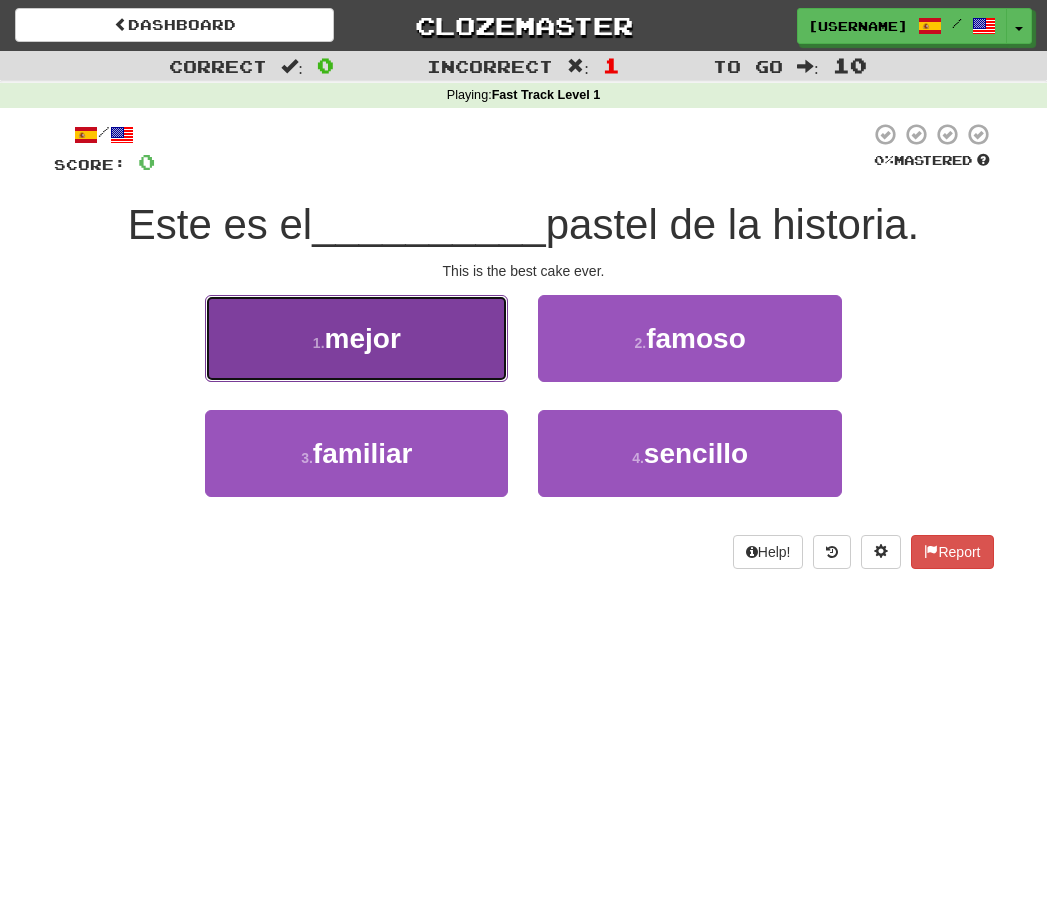 click on "1 .  mejor" at bounding box center (356, 338) 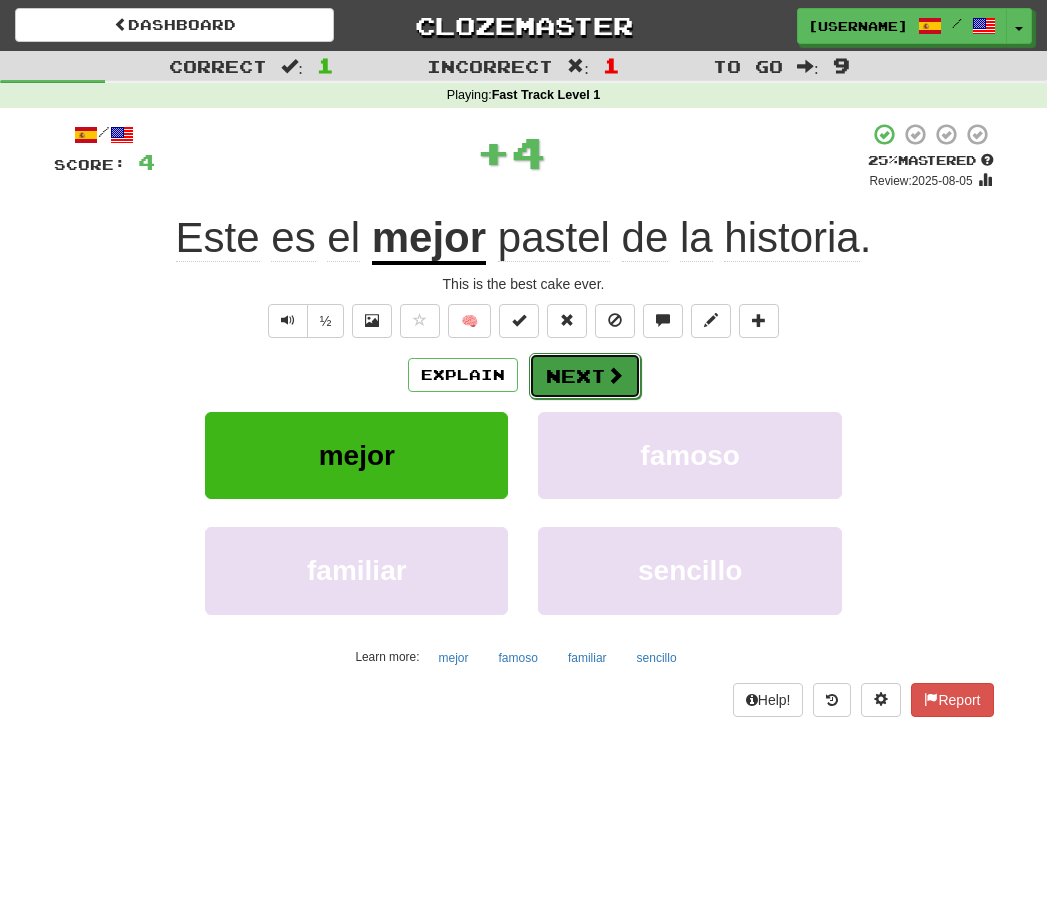 click on "Next" at bounding box center (585, 376) 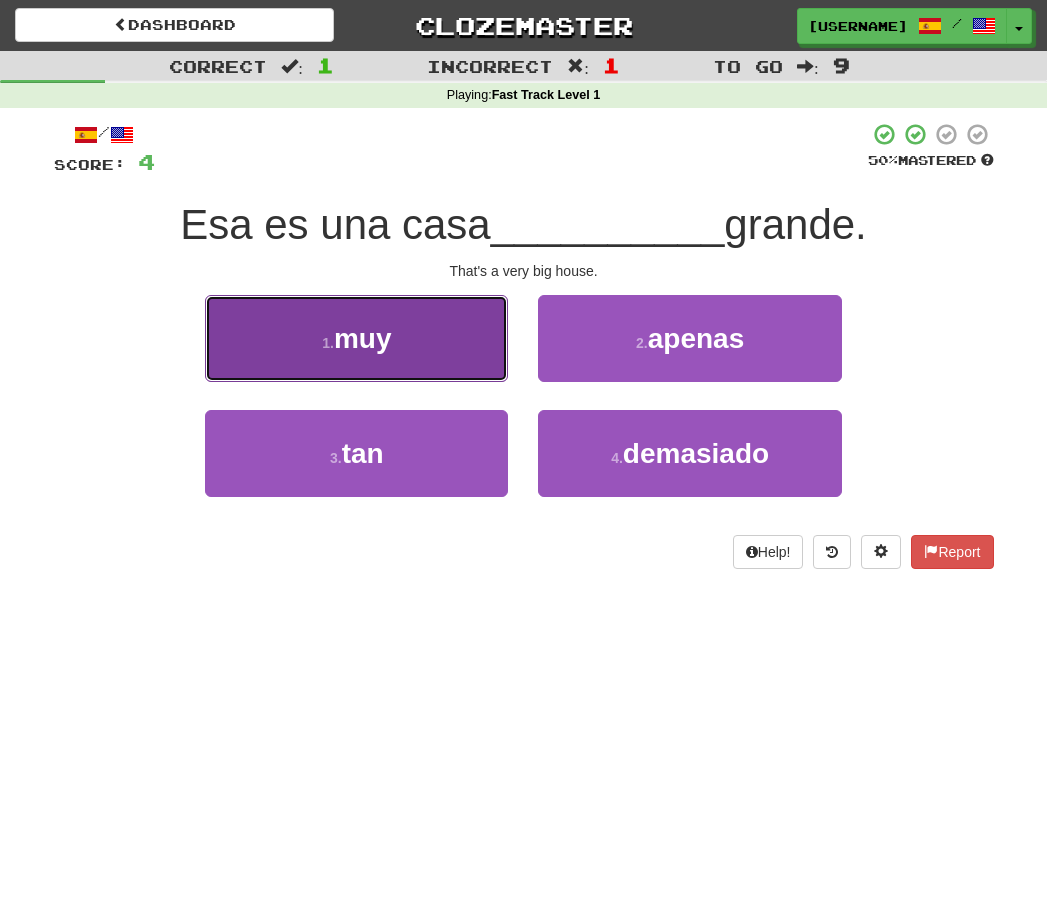 click on "1 .  muy" at bounding box center [356, 338] 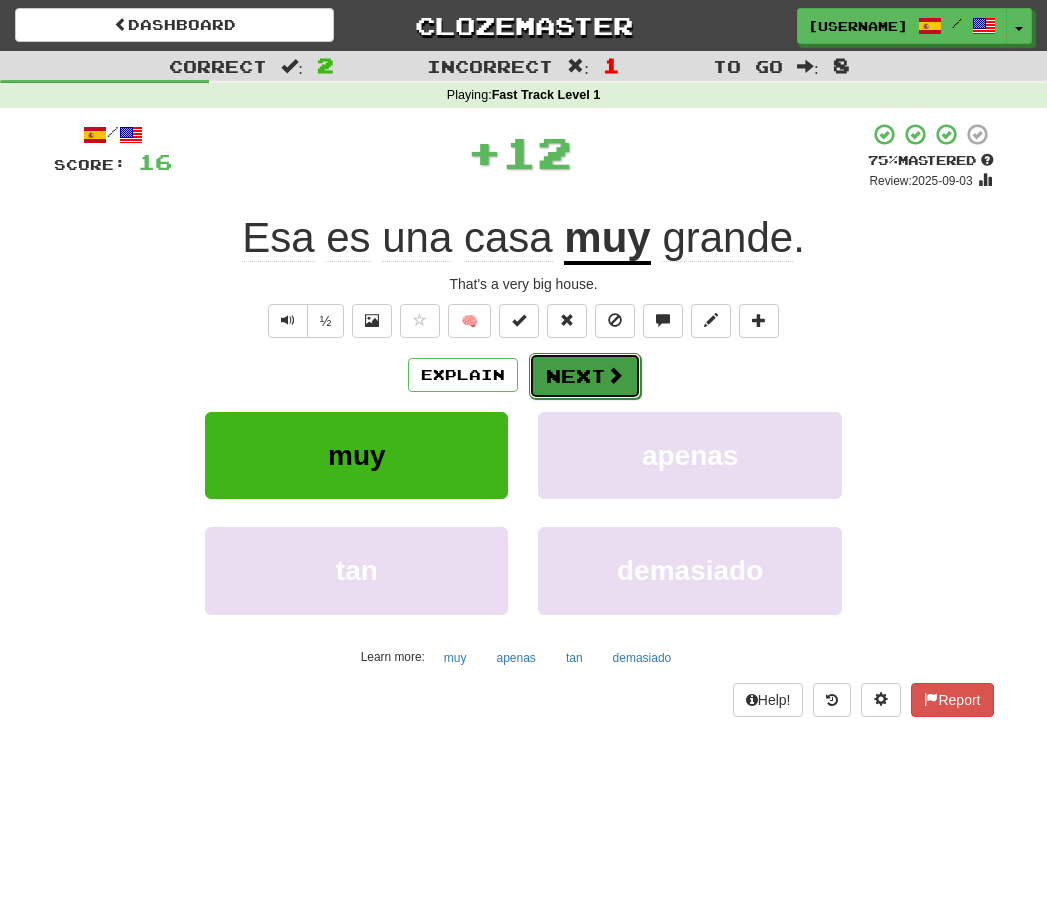 click on "Next" at bounding box center [585, 376] 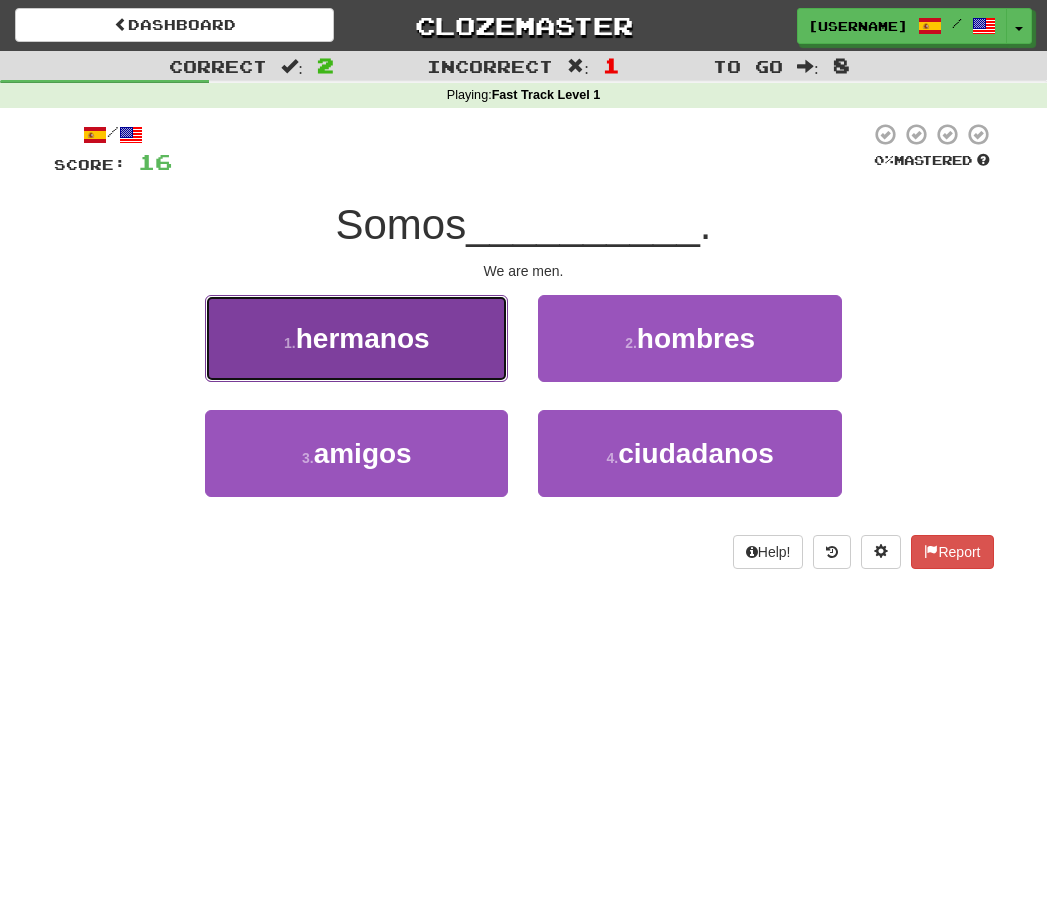 click on "1 .  hermanos" at bounding box center (356, 338) 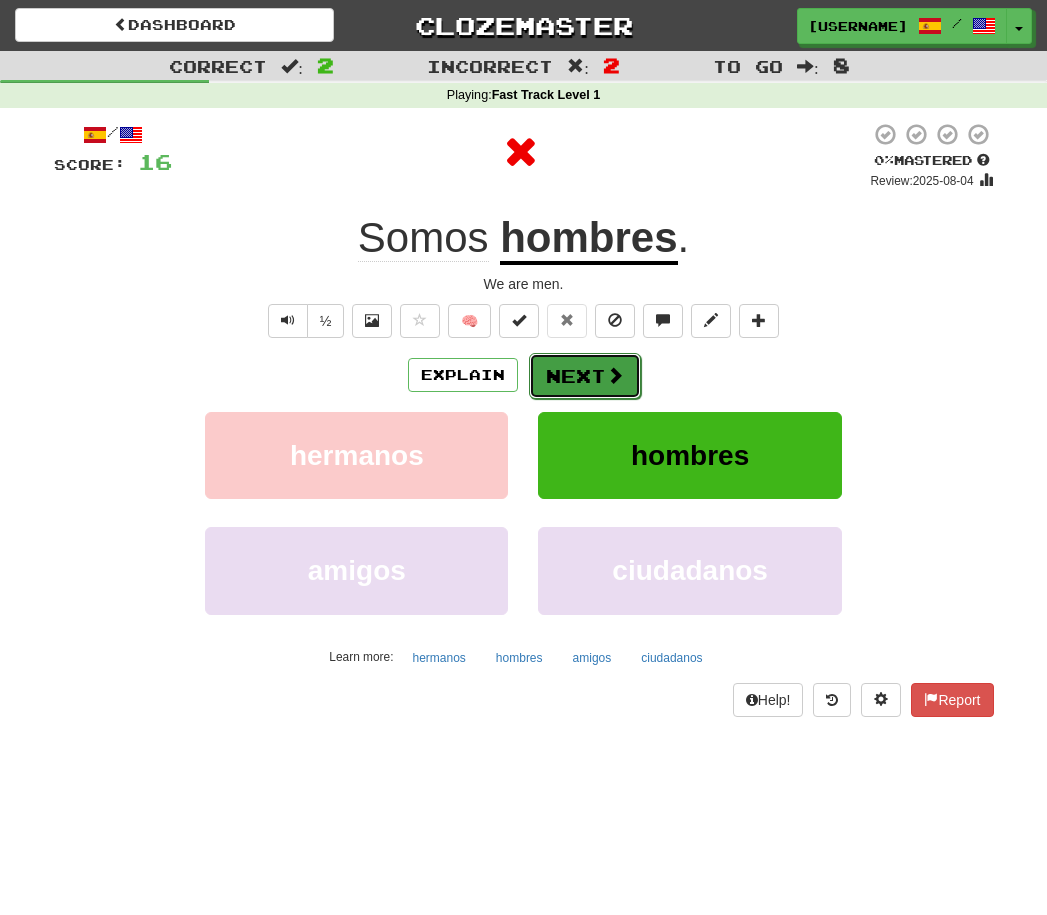 click on "Next" at bounding box center (585, 376) 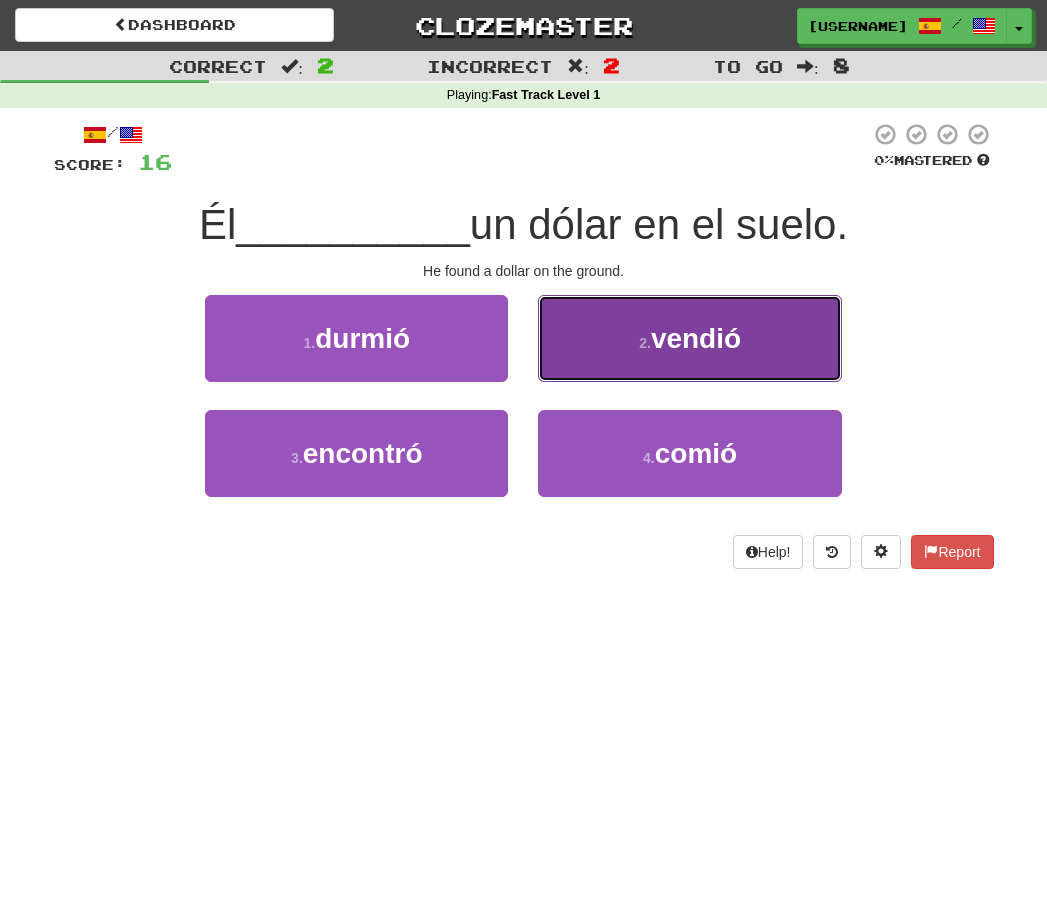 click on "2 .  vendió" at bounding box center [689, 338] 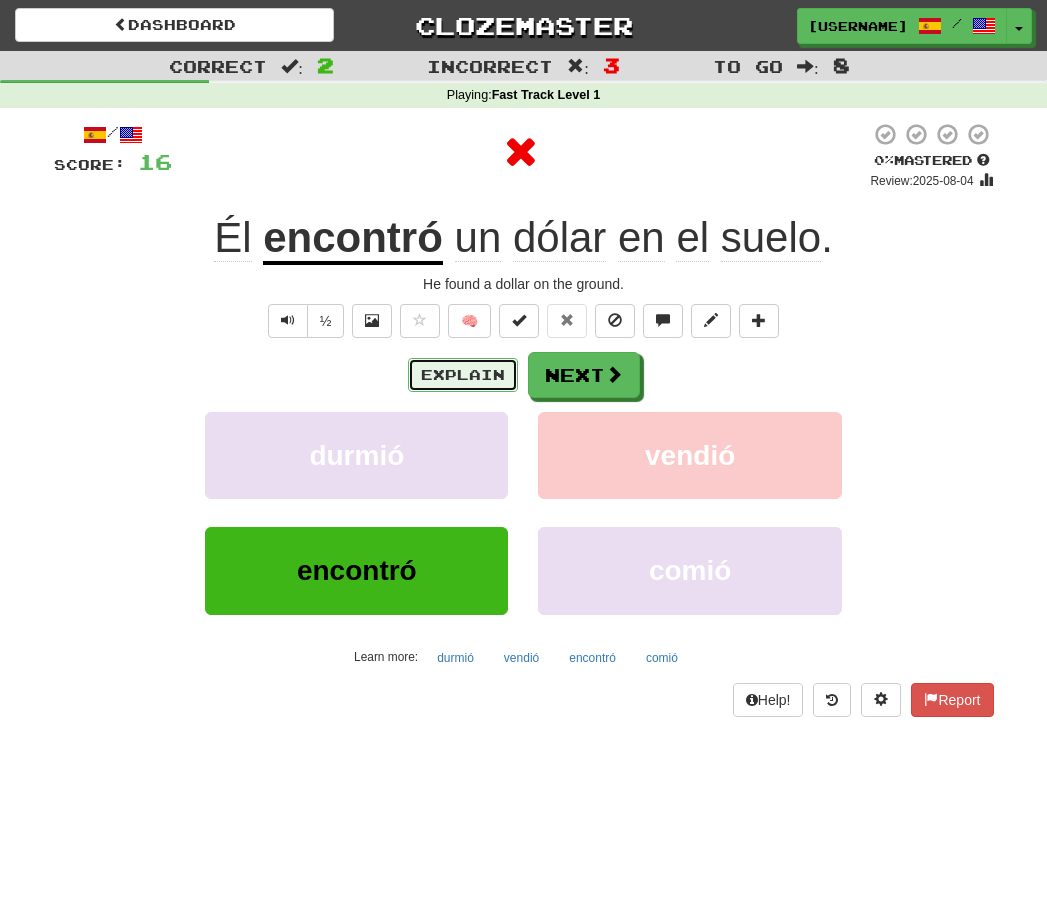 click on "Explain" at bounding box center (463, 375) 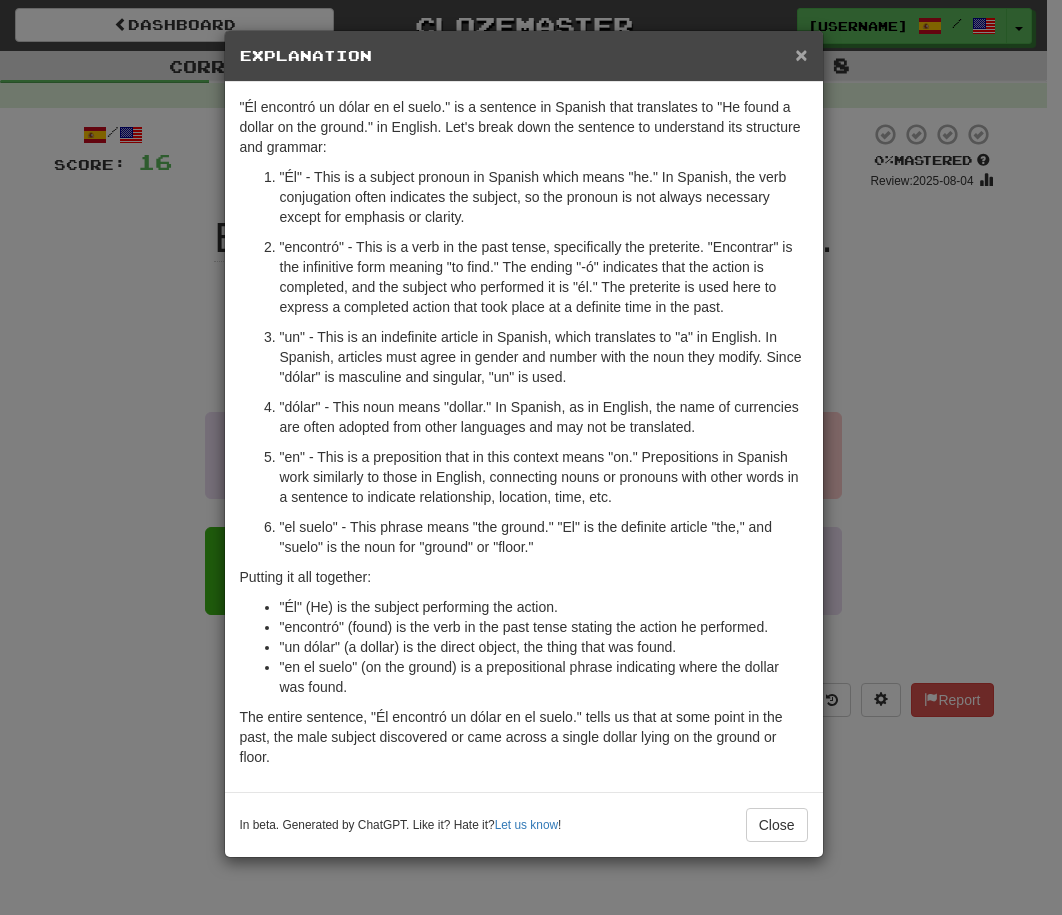 click on "×" at bounding box center (801, 54) 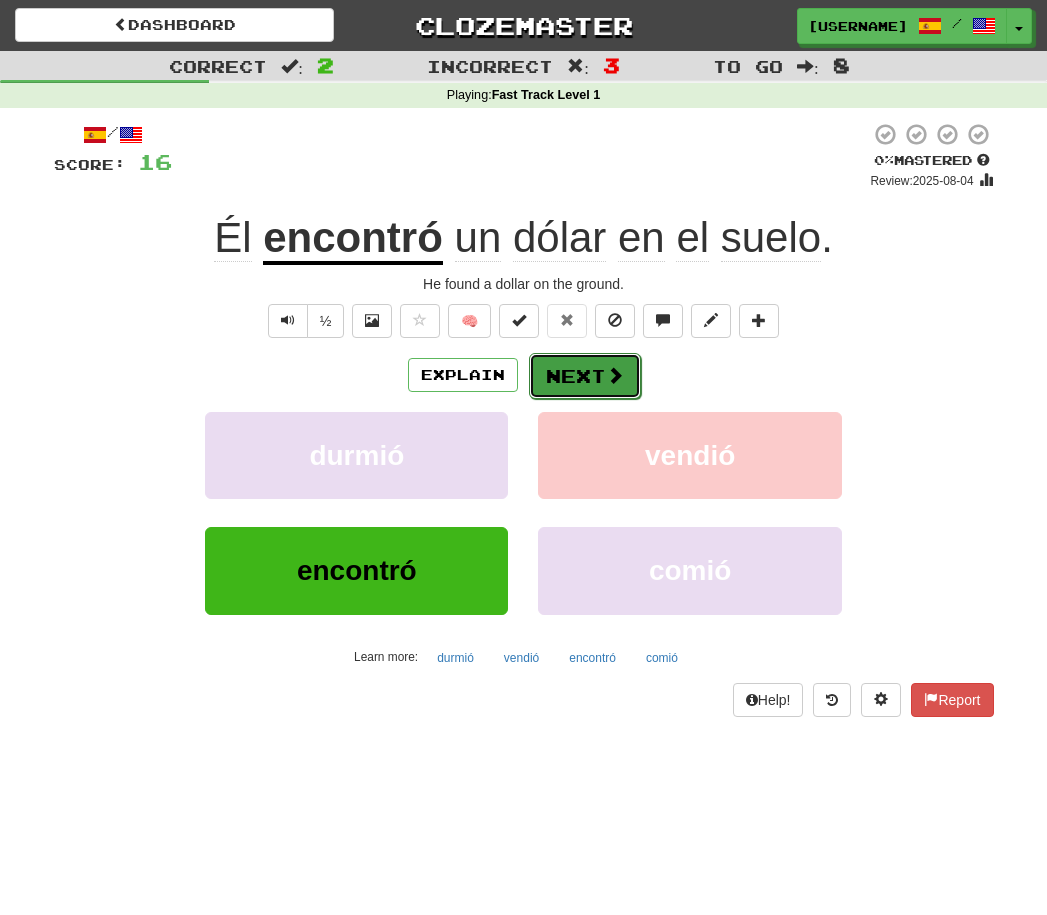 click on "Next" at bounding box center (585, 376) 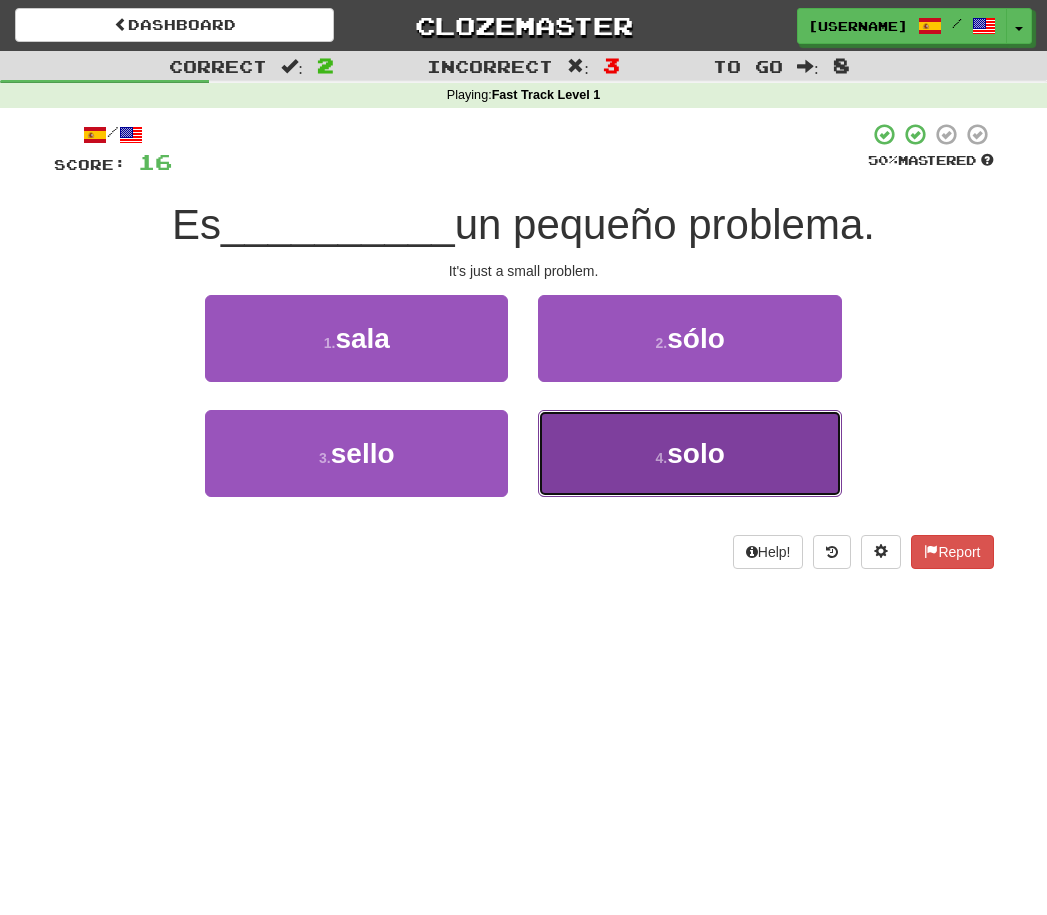 click on "4 .  solo" at bounding box center [689, 453] 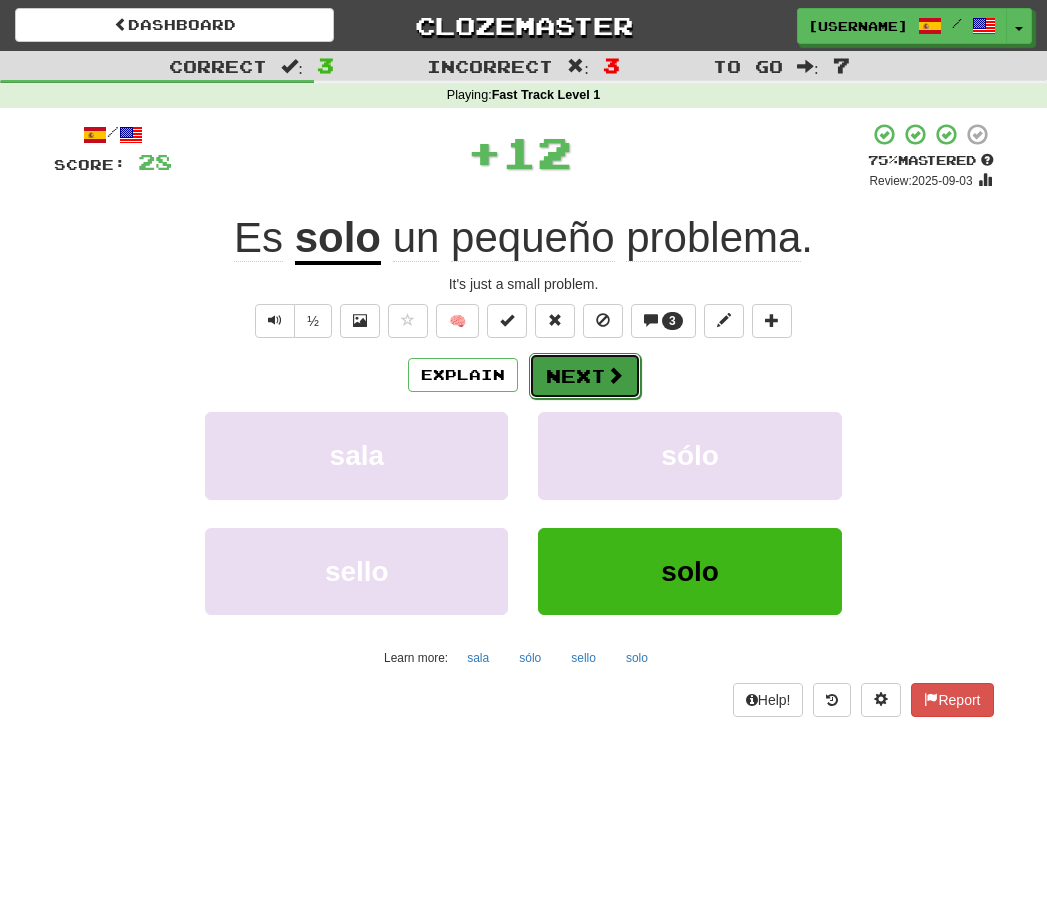 click on "Next" at bounding box center (585, 376) 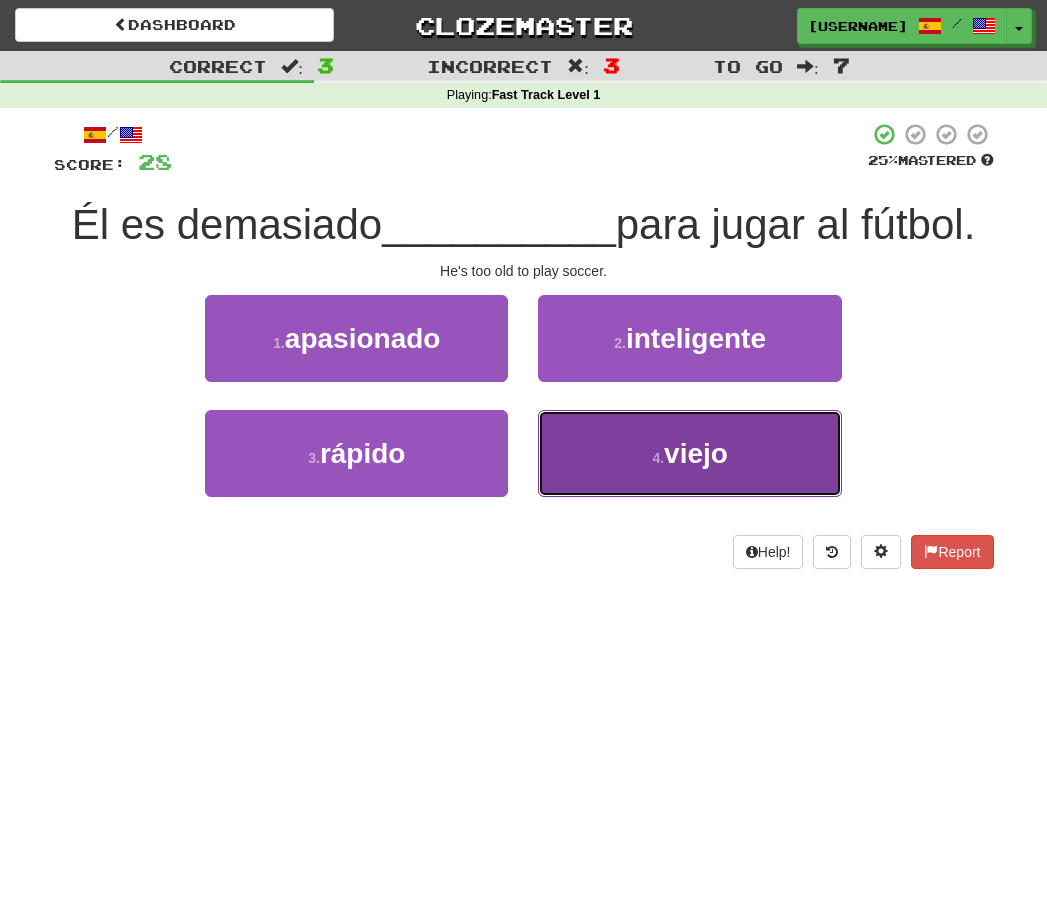 click on "4 .  viejo" at bounding box center (689, 453) 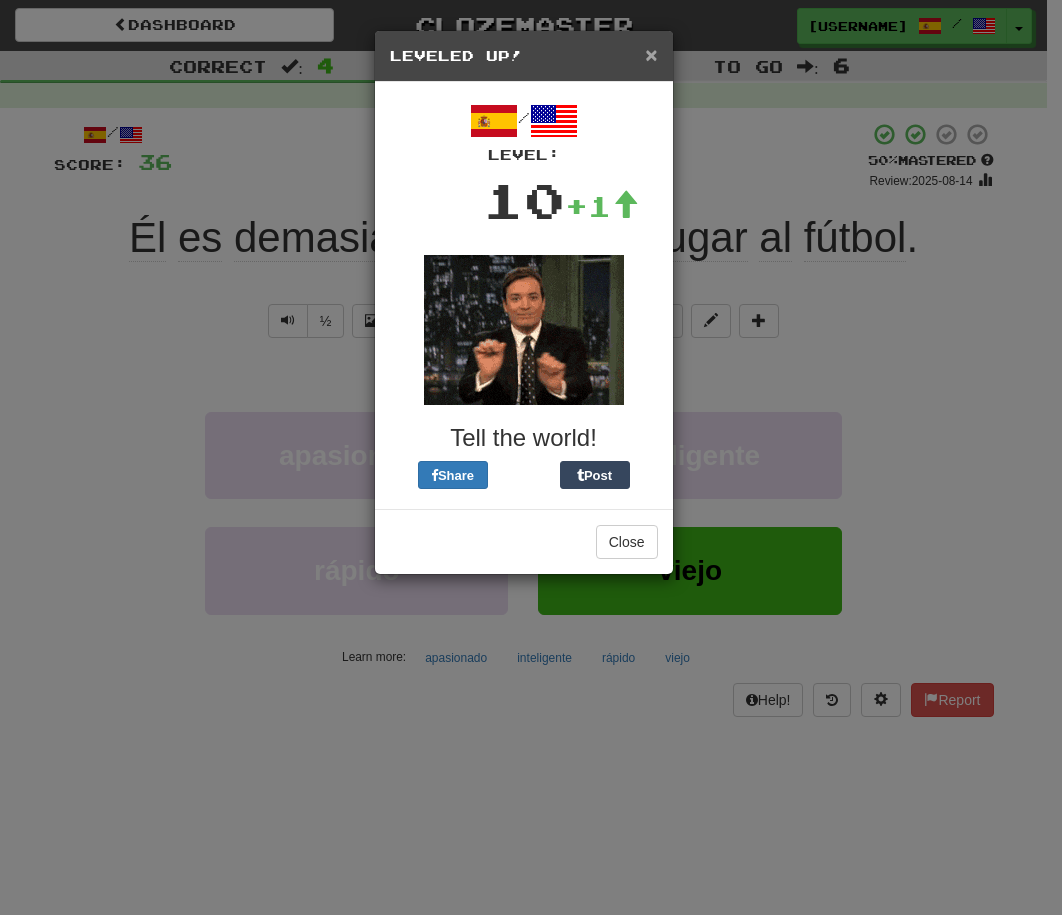 click on "×" at bounding box center [651, 54] 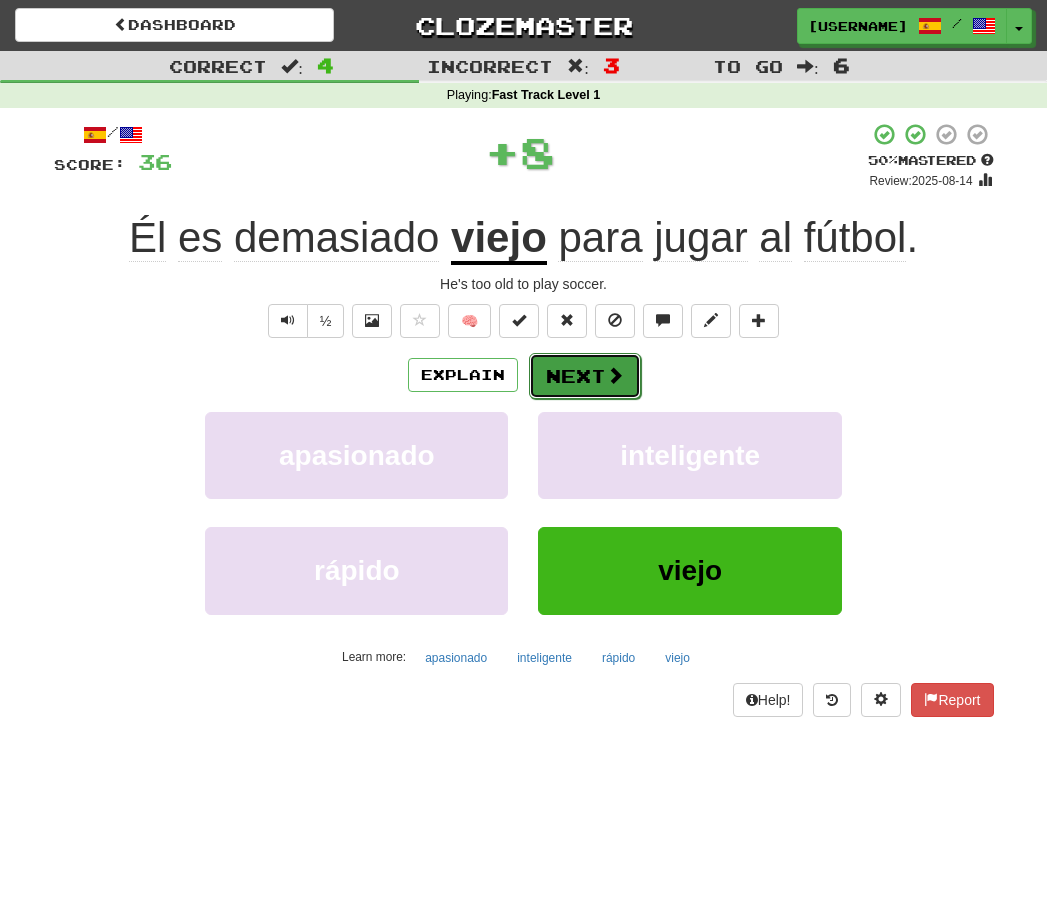 click on "Next" at bounding box center (585, 376) 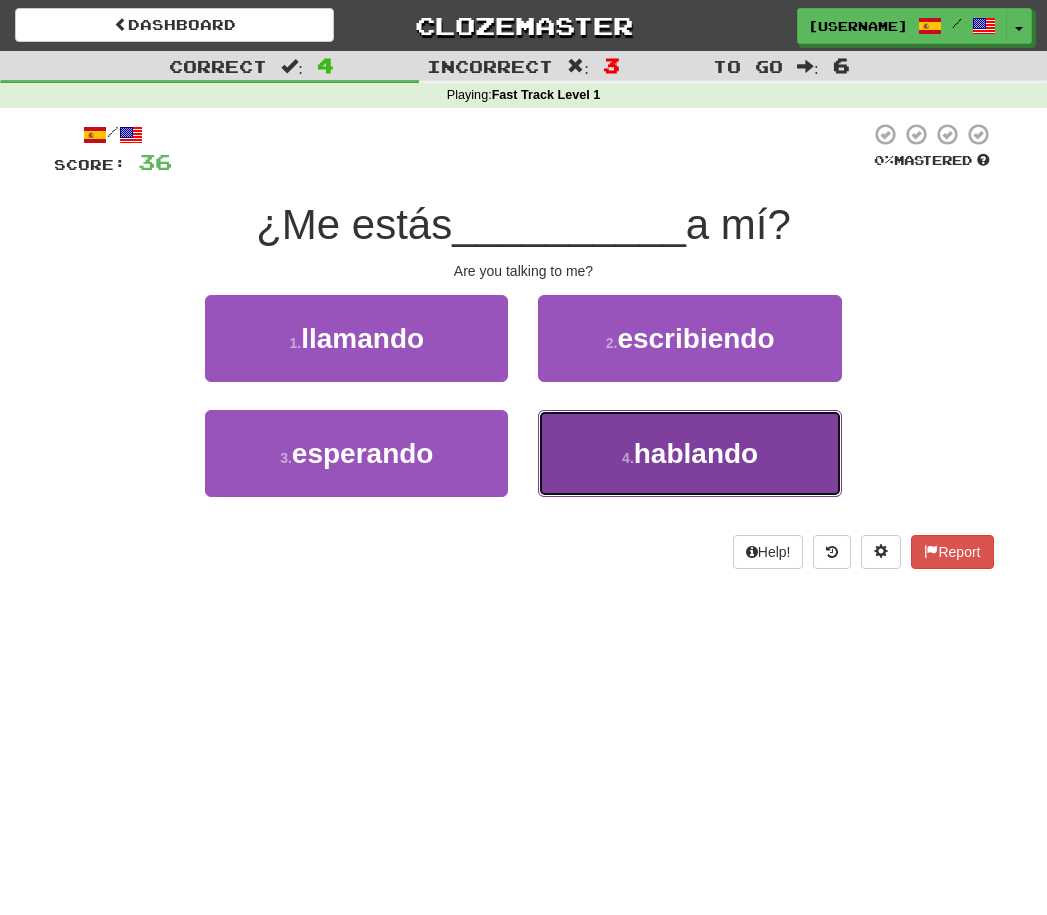click on "4 .  hablando" at bounding box center (689, 453) 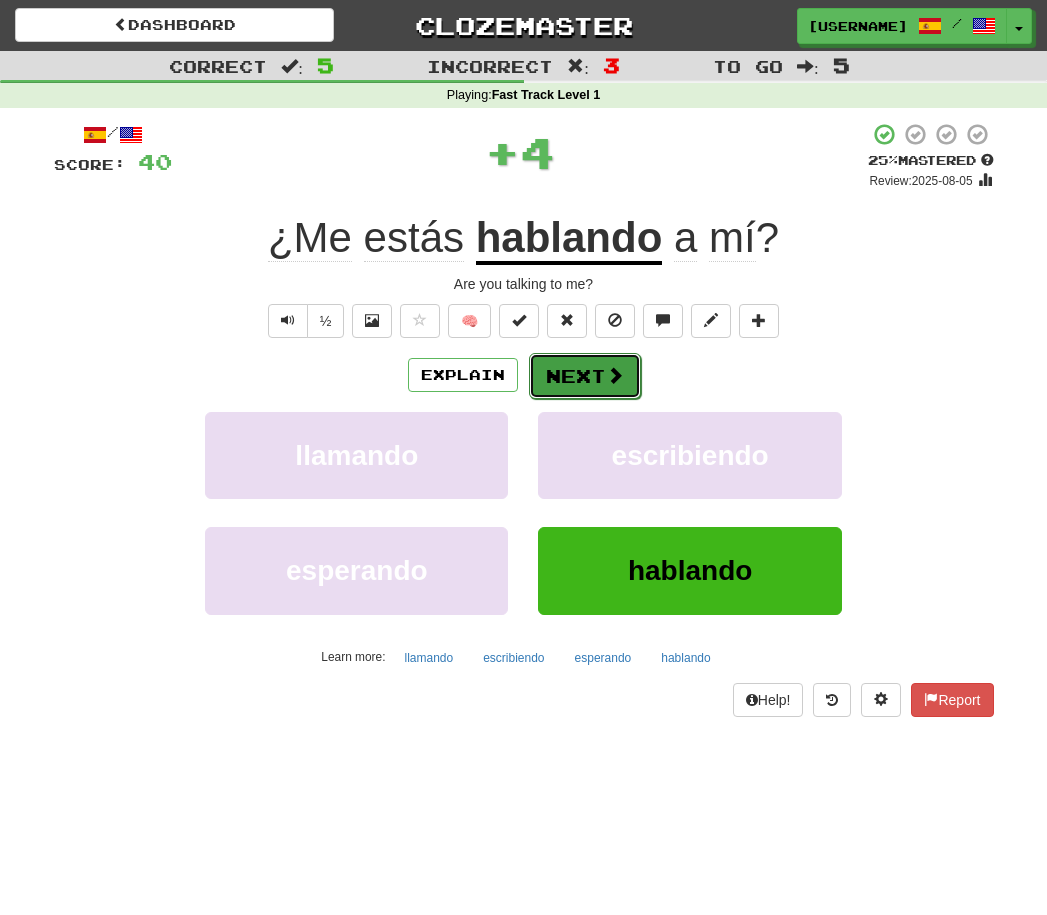click on "Next" at bounding box center [585, 376] 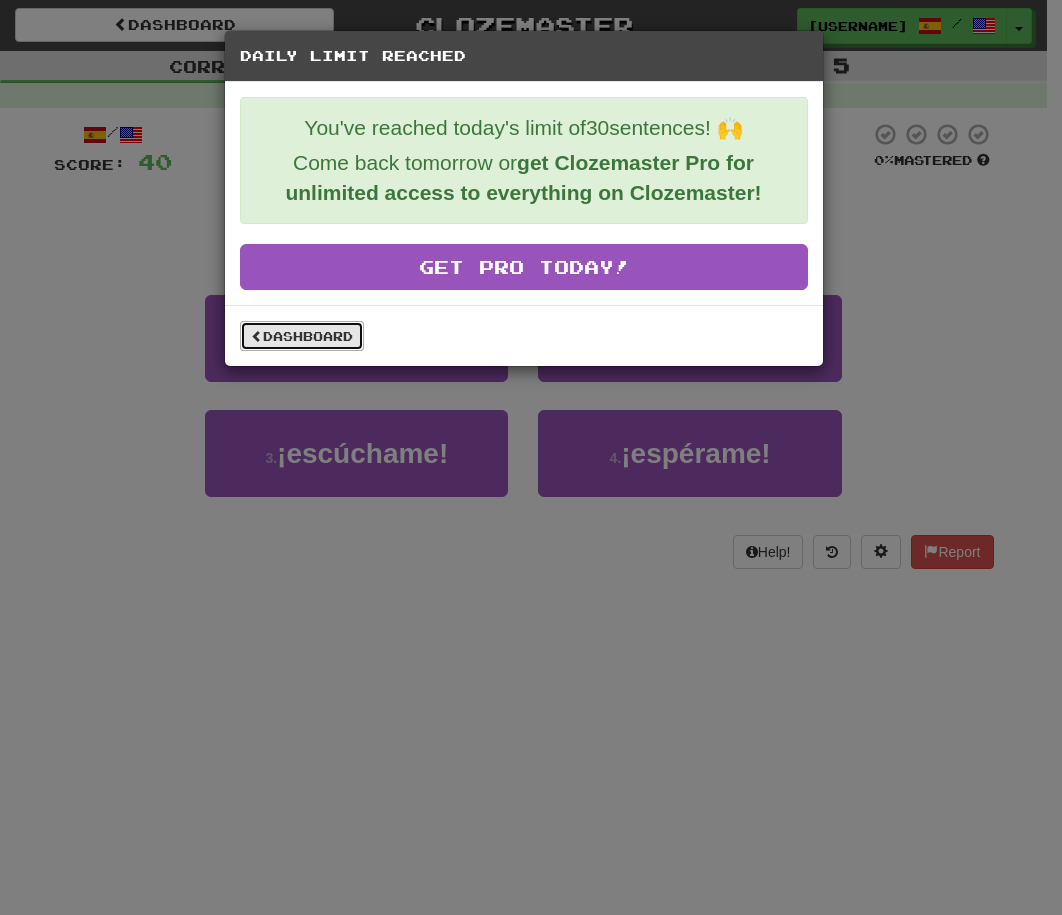 click on "Dashboard" at bounding box center (302, 336) 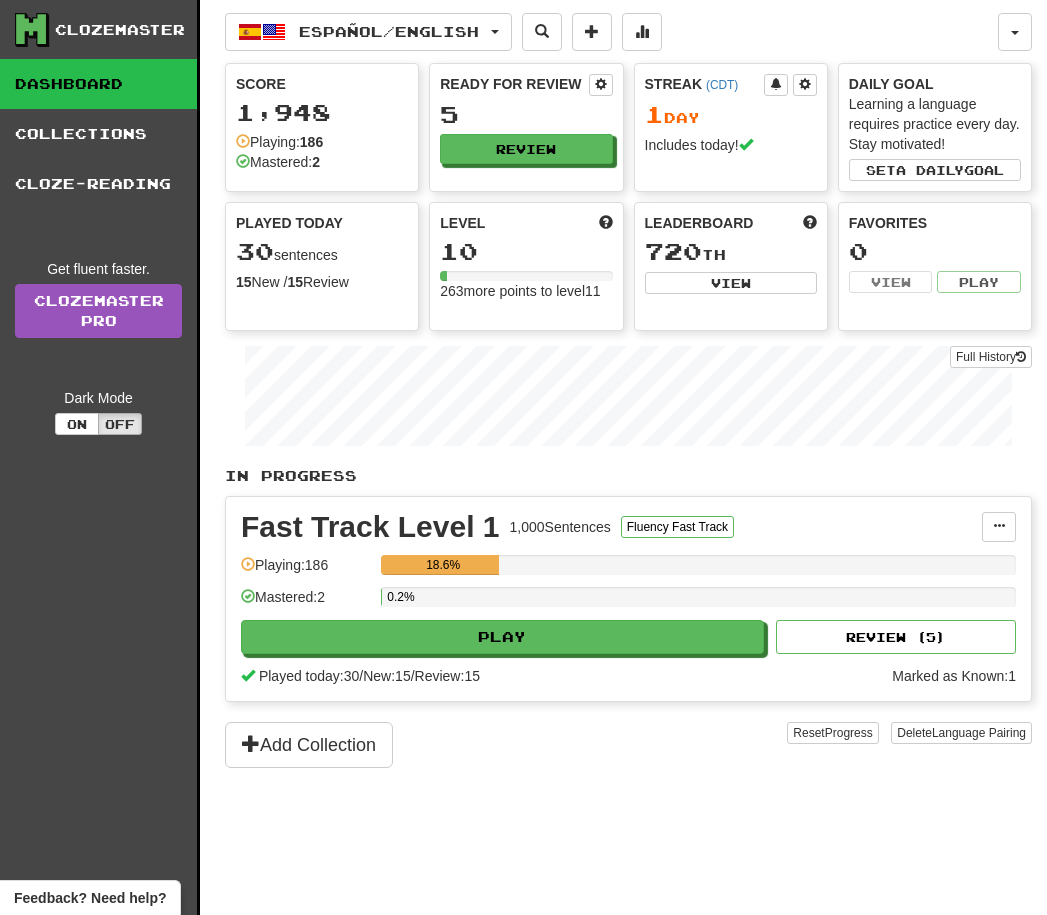scroll, scrollTop: 0, scrollLeft: 0, axis: both 